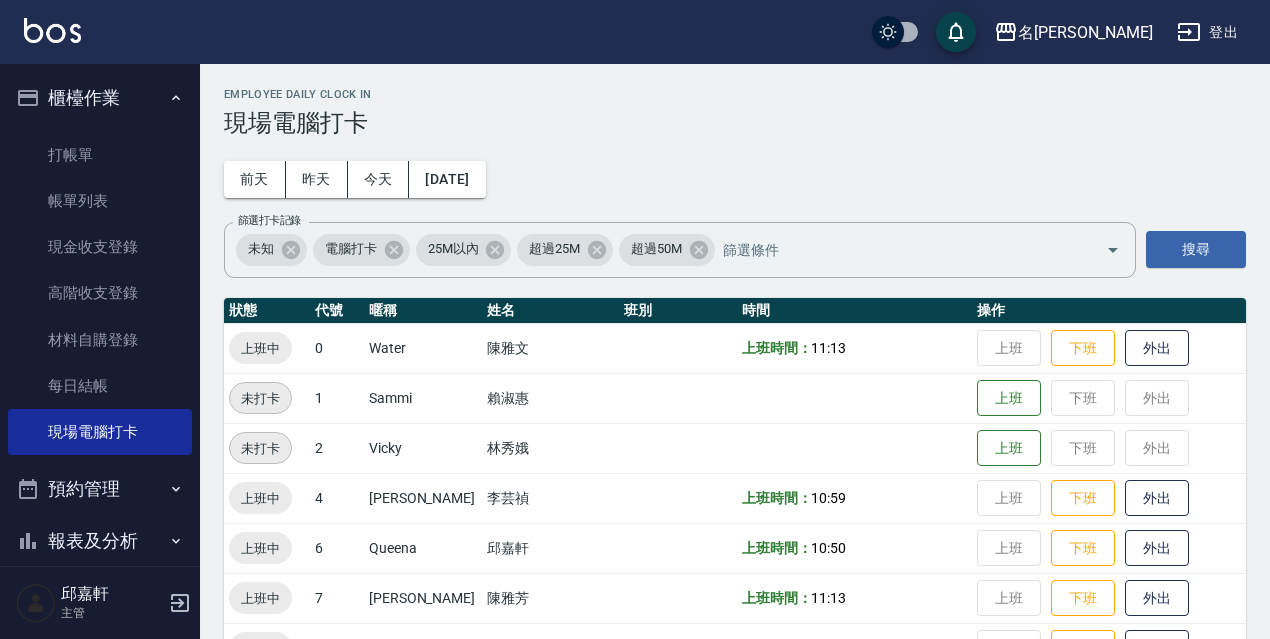 scroll, scrollTop: 200, scrollLeft: 0, axis: vertical 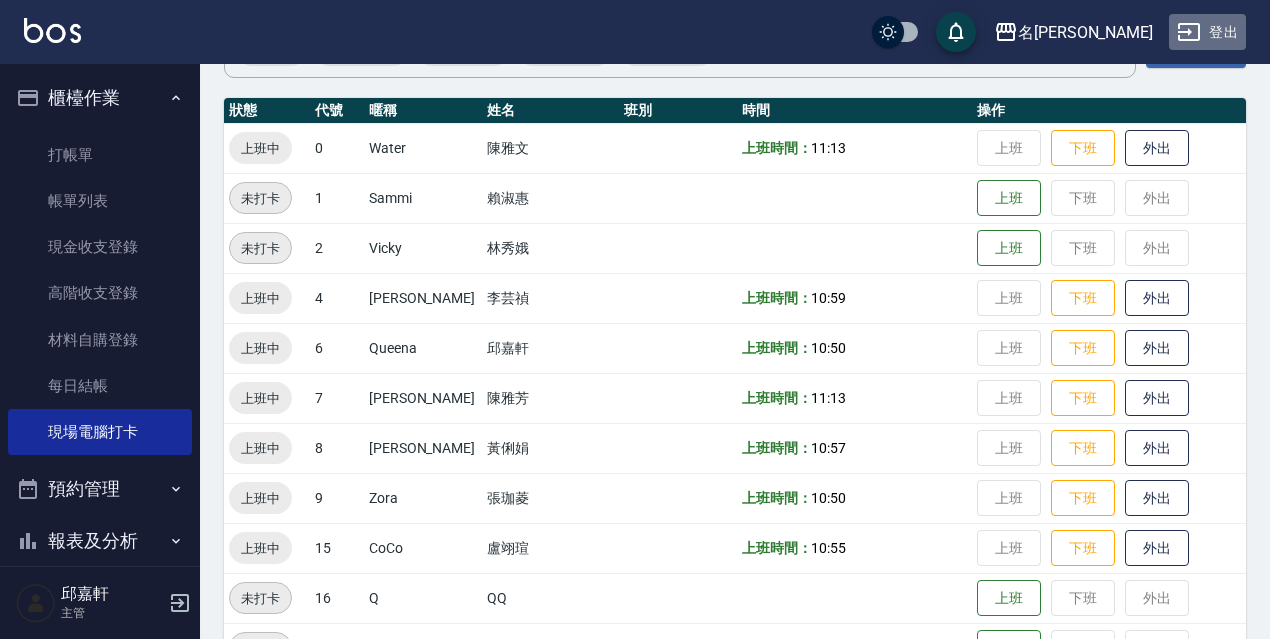 click on "登出" at bounding box center [1207, 32] 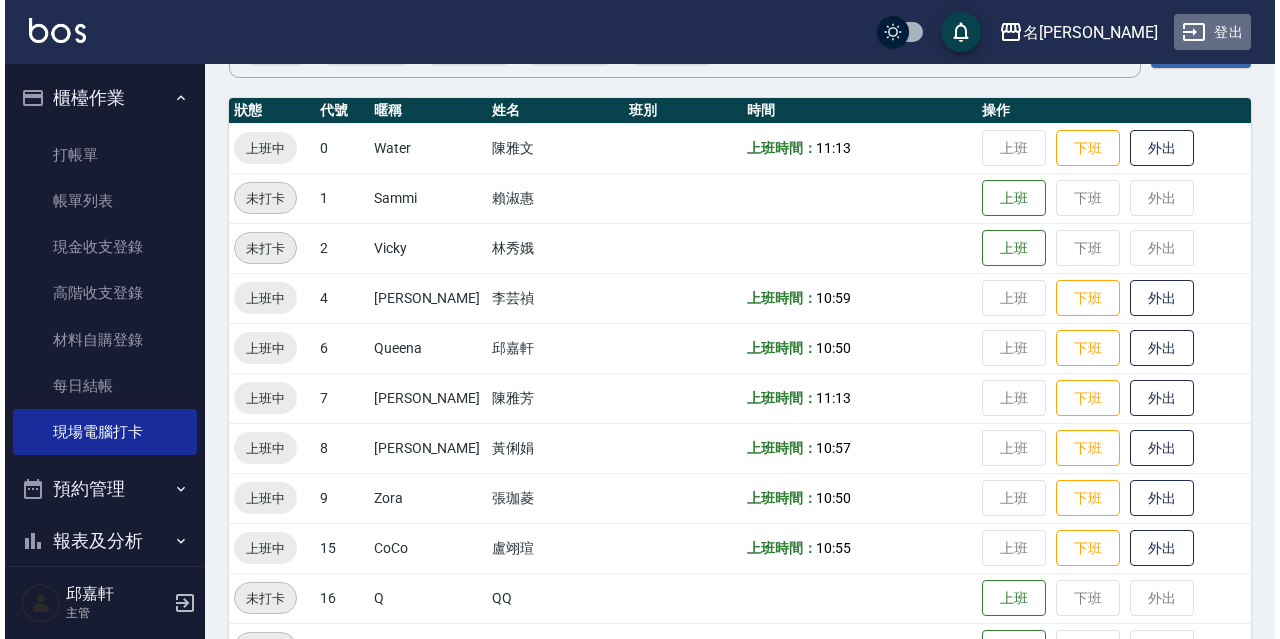 scroll, scrollTop: 0, scrollLeft: 0, axis: both 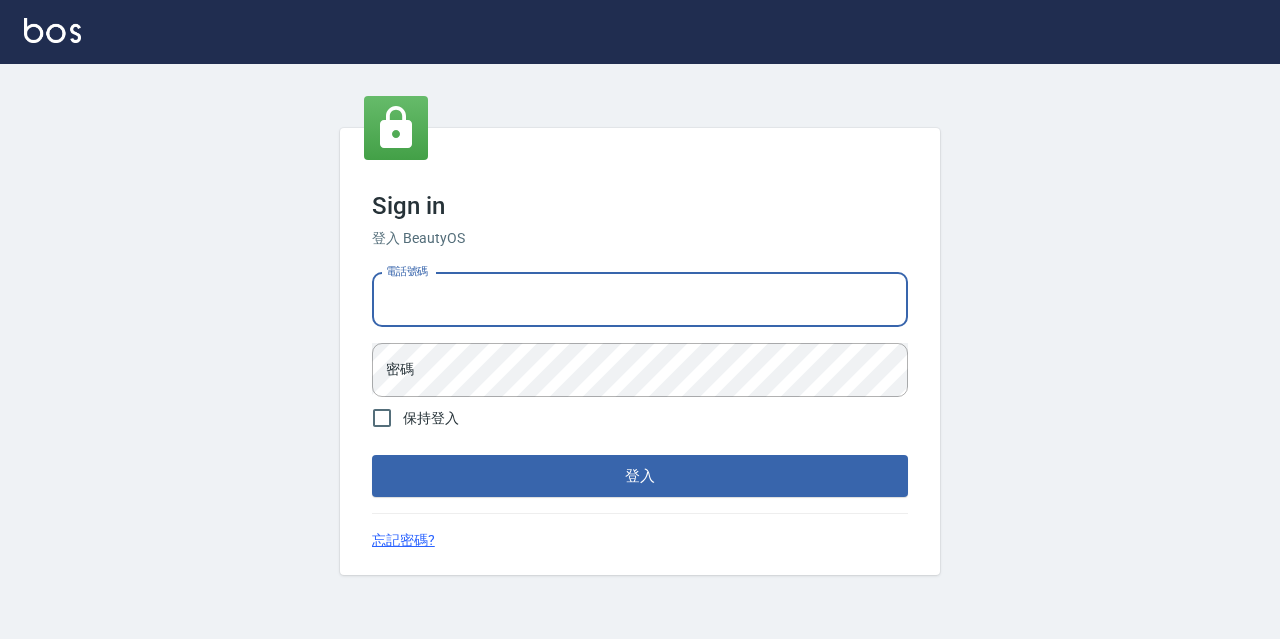 type on "0967388409" 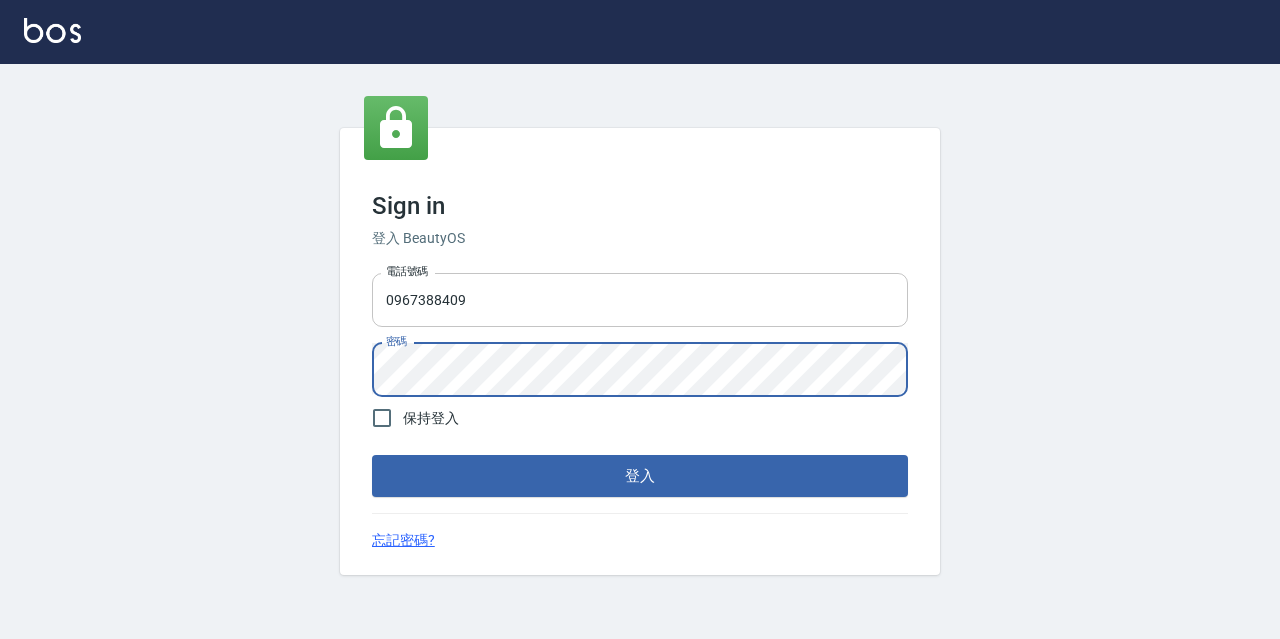 click on "登入" at bounding box center (640, 476) 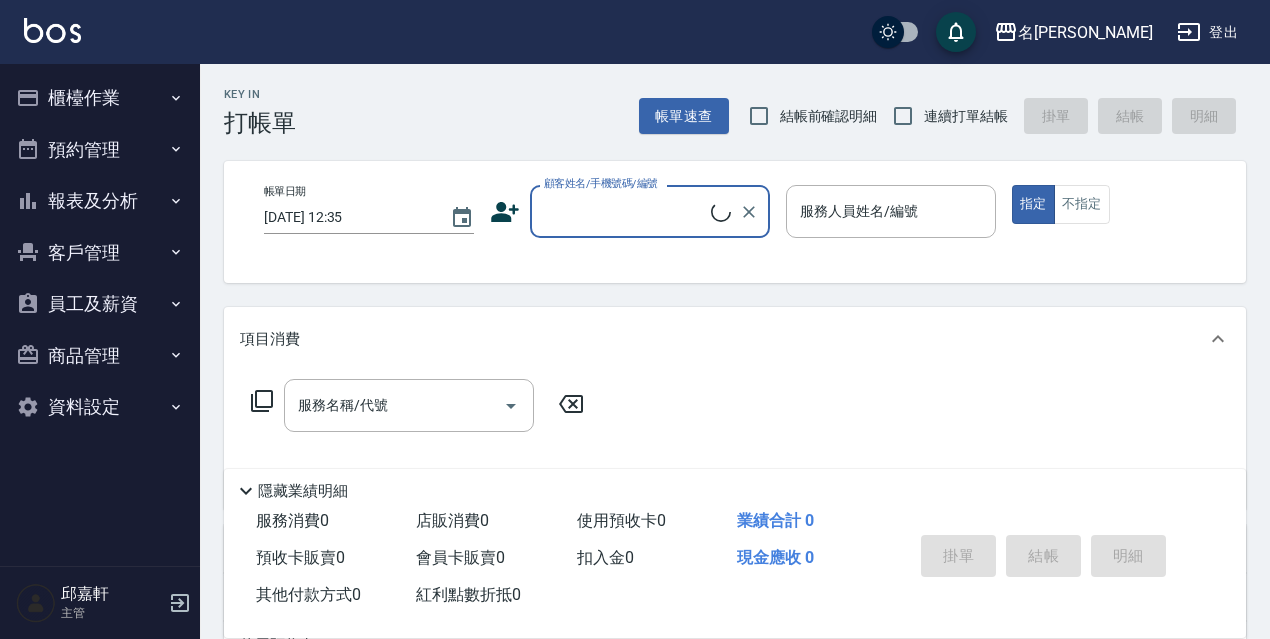 click on "櫃檯作業" at bounding box center [100, 98] 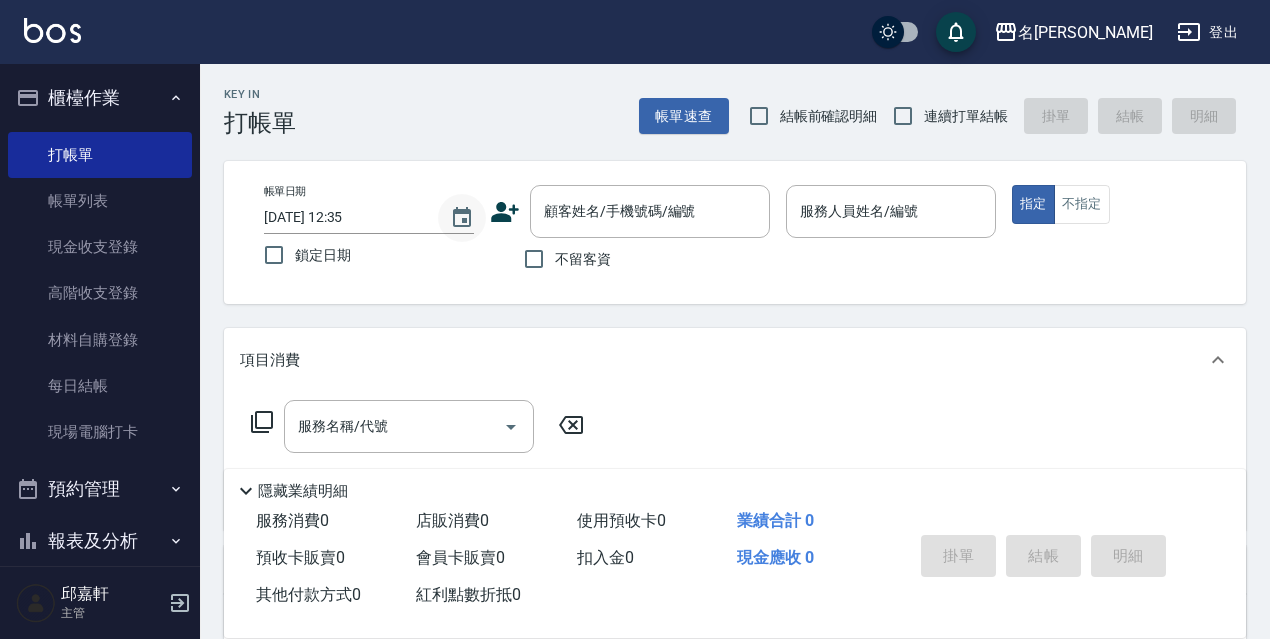 click 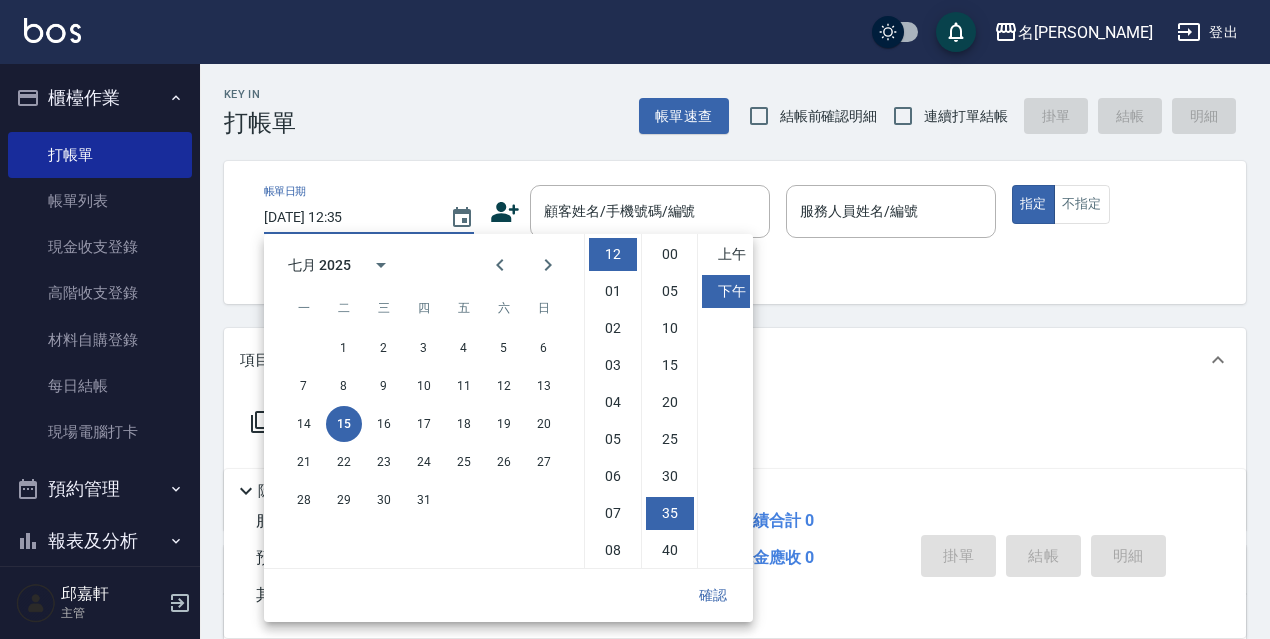 scroll, scrollTop: 112, scrollLeft: 0, axis: vertical 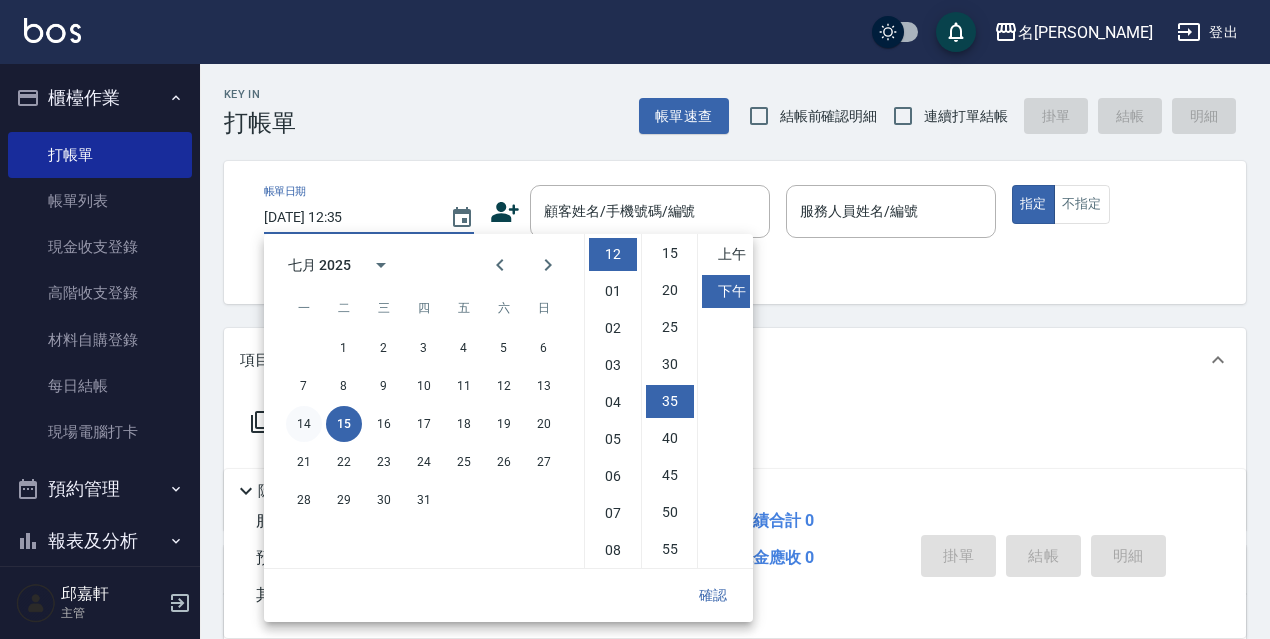 click on "14" at bounding box center (304, 424) 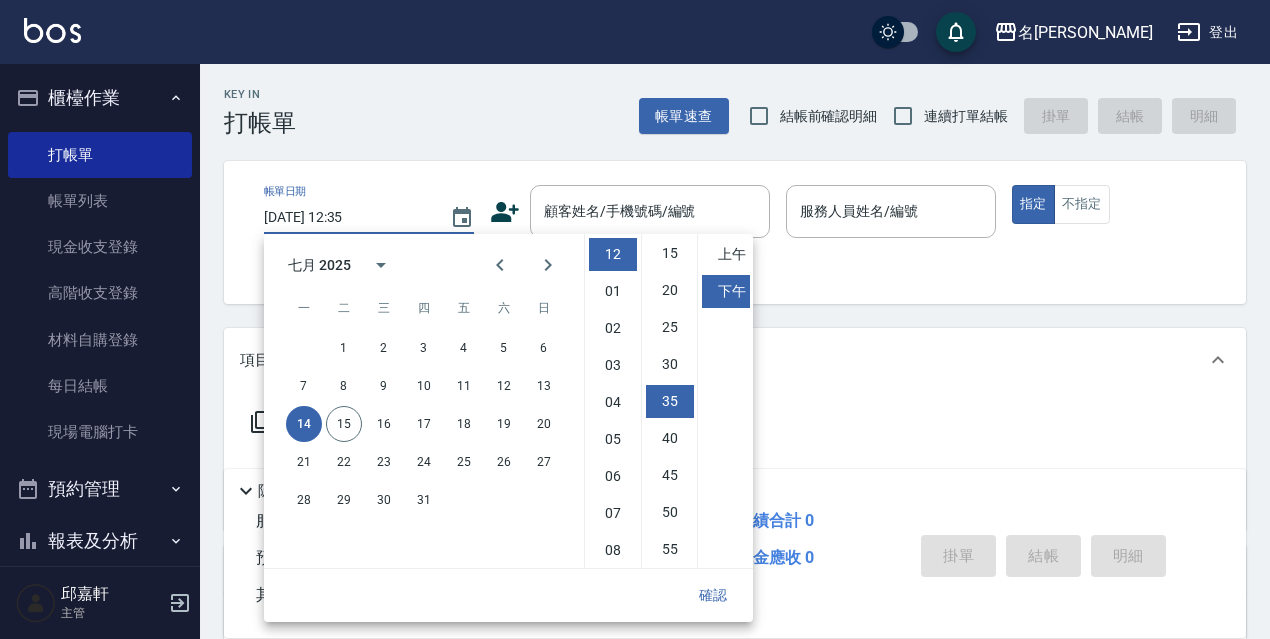 click on "確認" at bounding box center [713, 595] 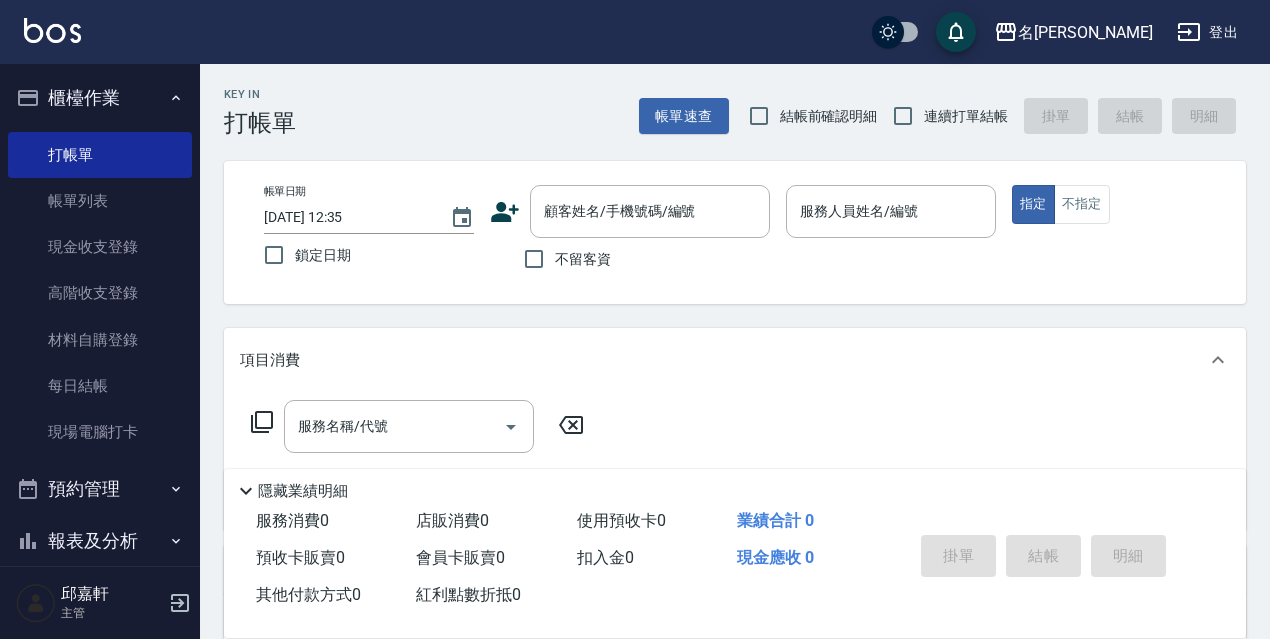 click on "鎖定日期" at bounding box center (323, 255) 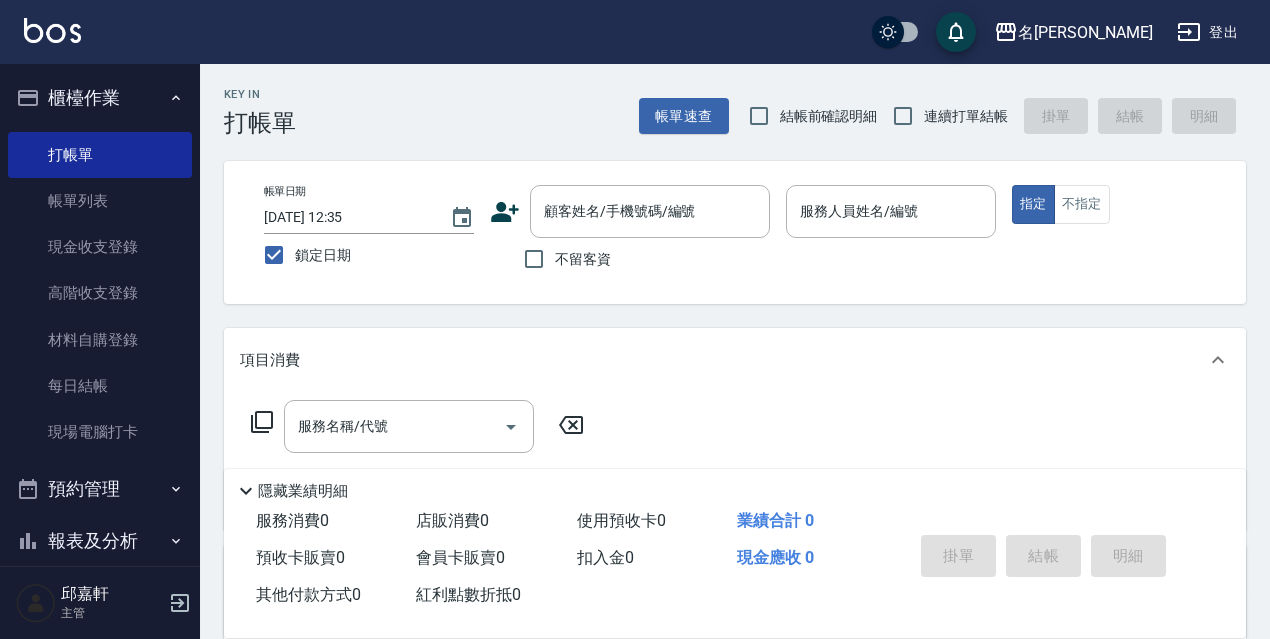 click on "不留客資" at bounding box center [583, 259] 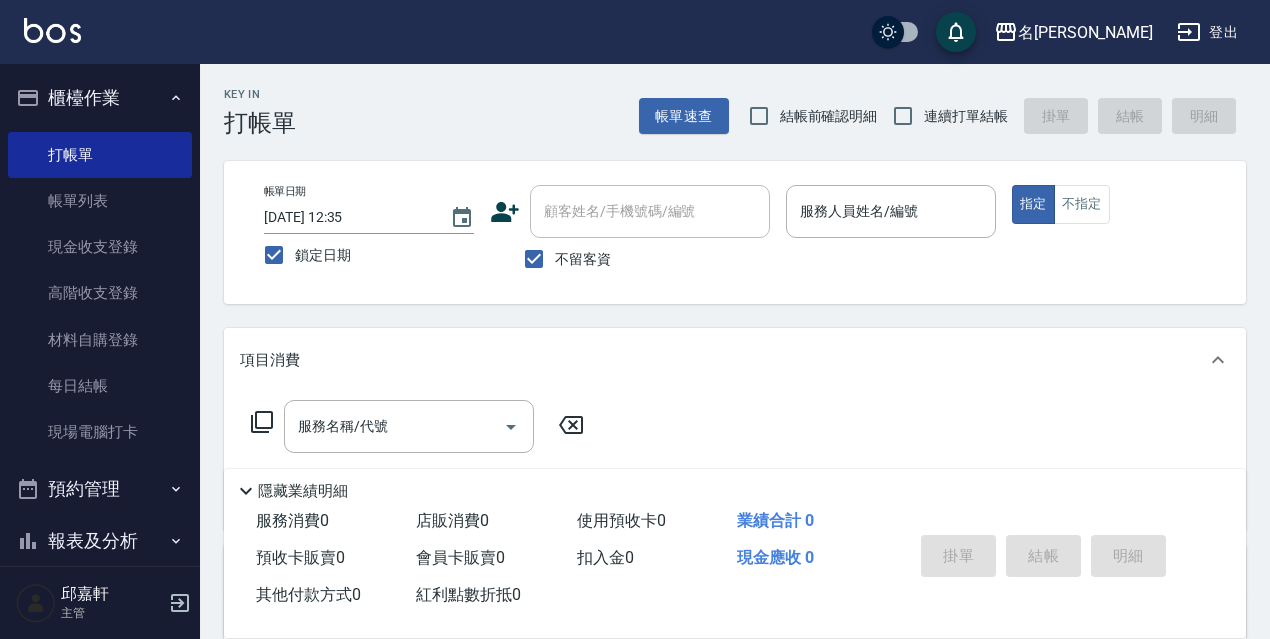 click on "結帳前確認明細" at bounding box center (808, 116) 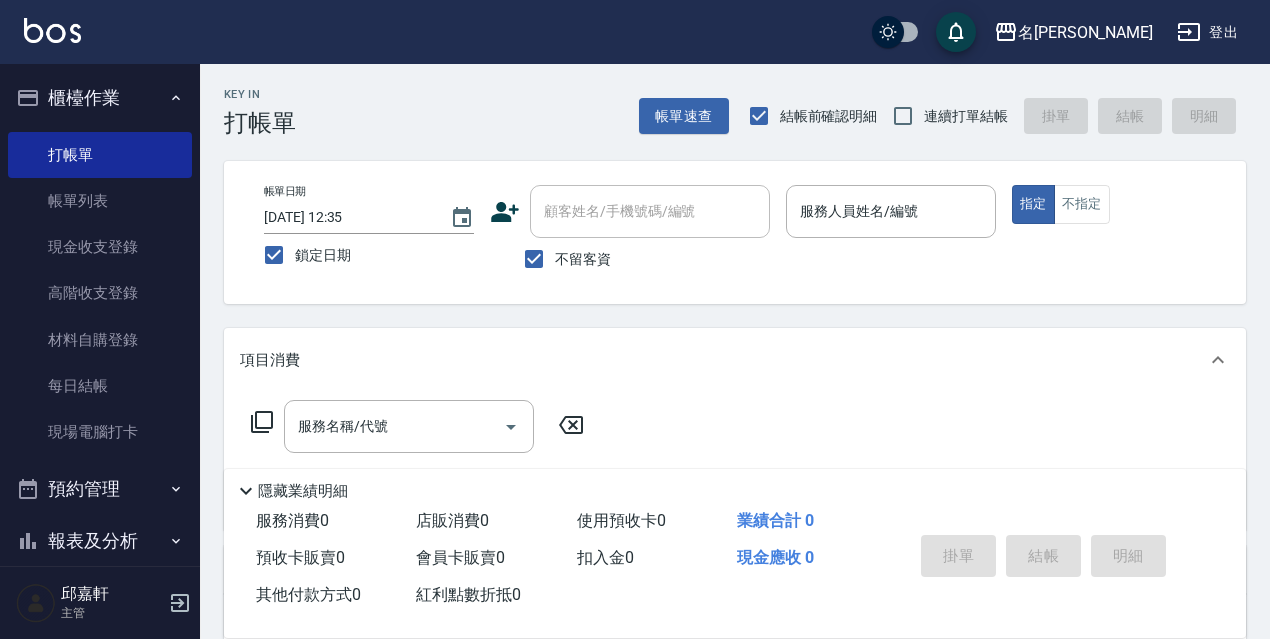 click on "連續打單結帳" at bounding box center (966, 116) 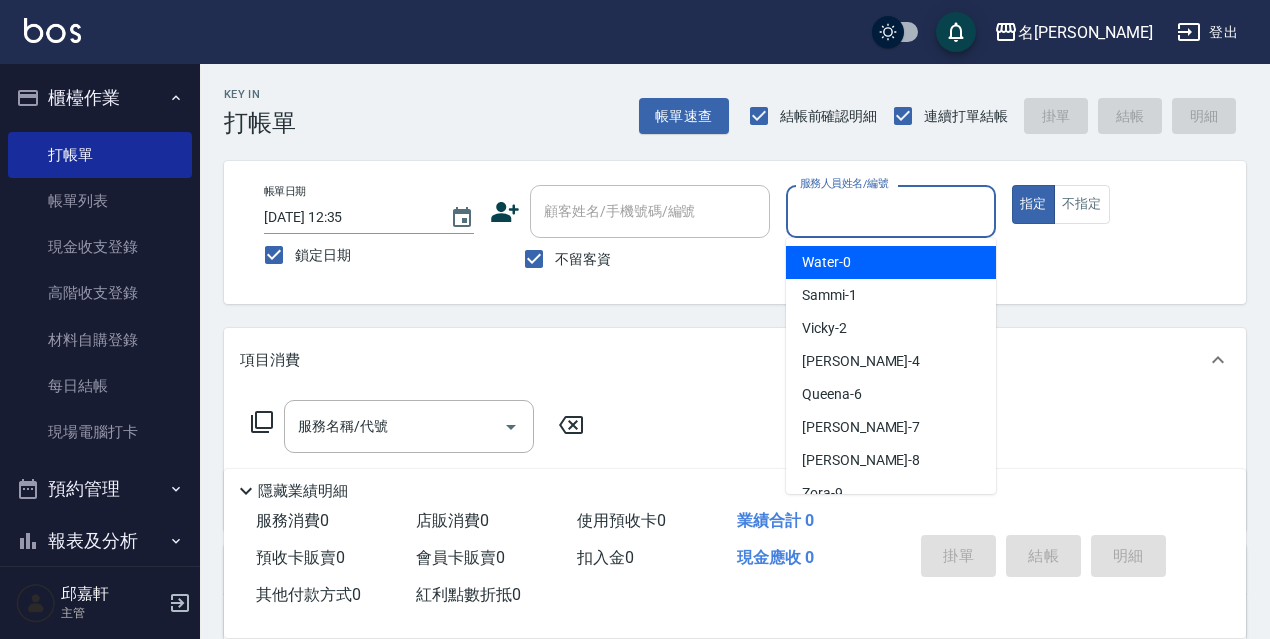click on "服務人員姓名/編號" at bounding box center (891, 211) 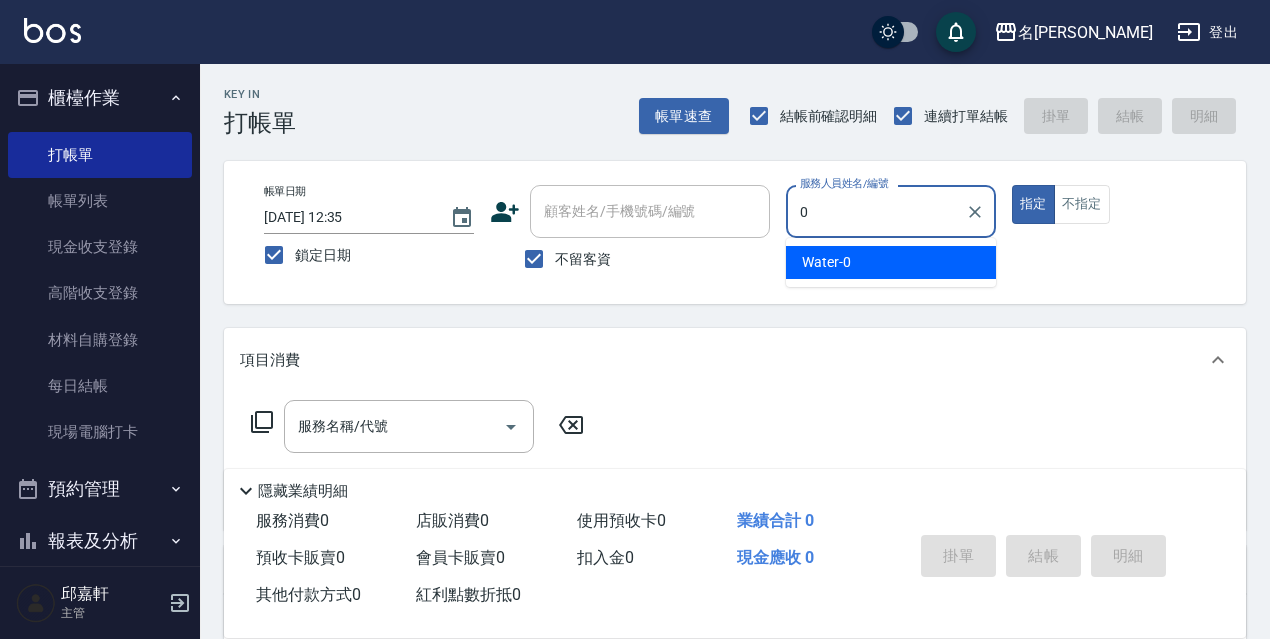 type on "Water-0" 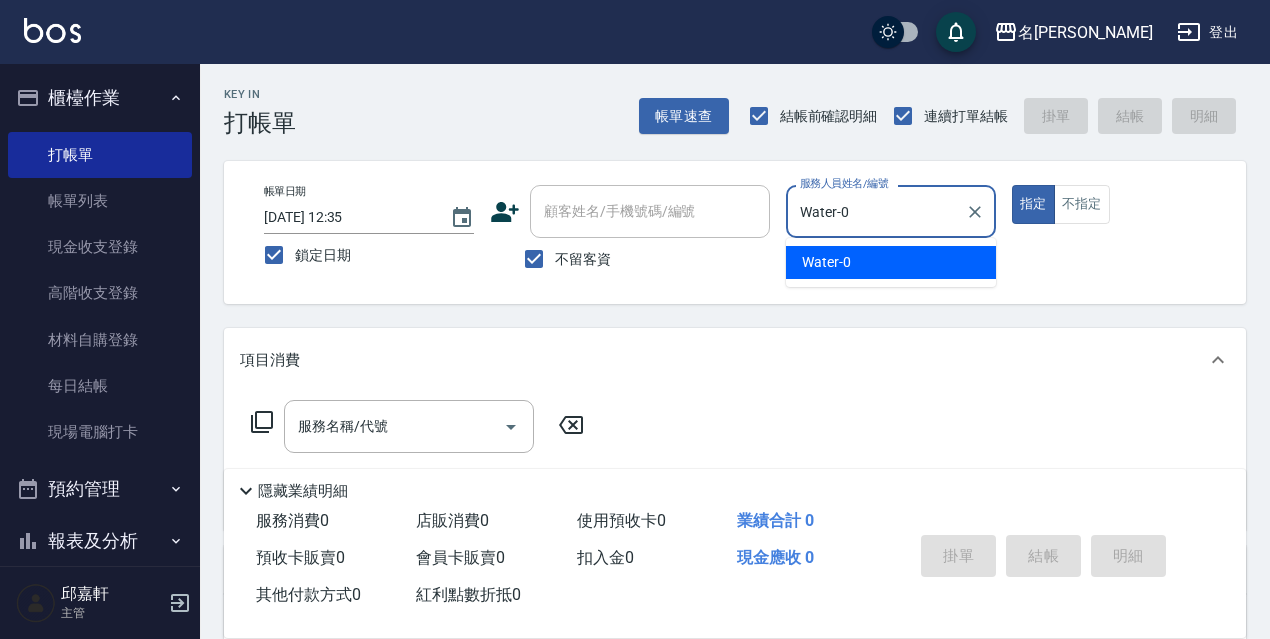 type on "true" 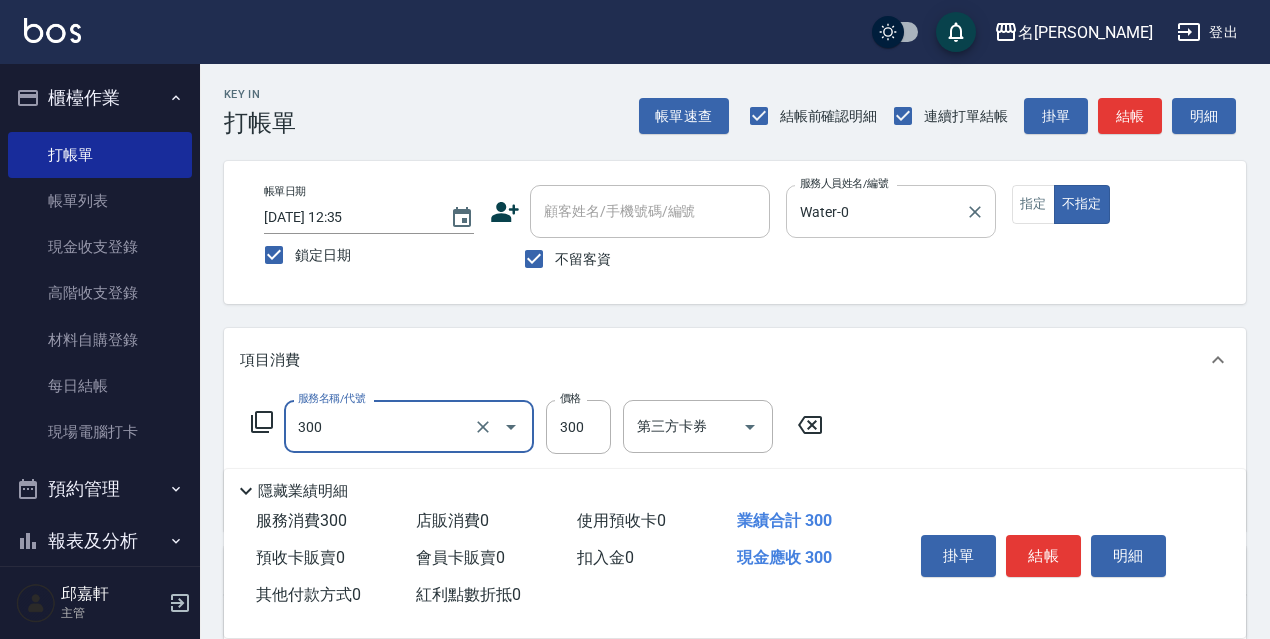 type on "洗髮300(300)" 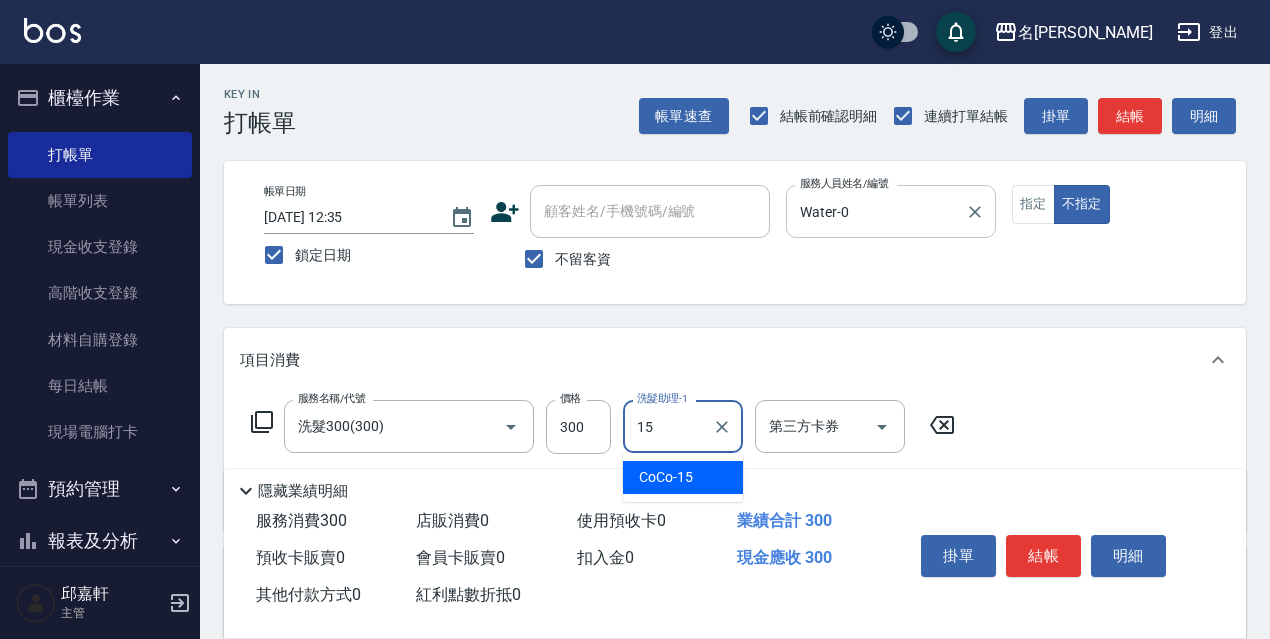 type on "CoCo-15" 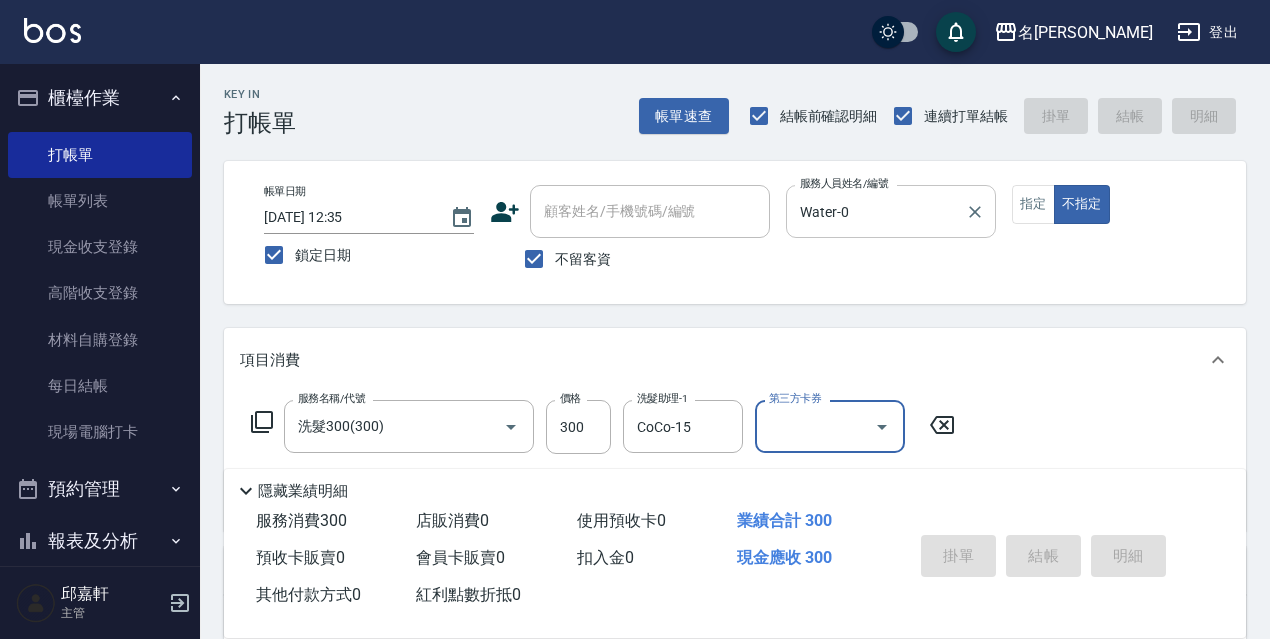 type 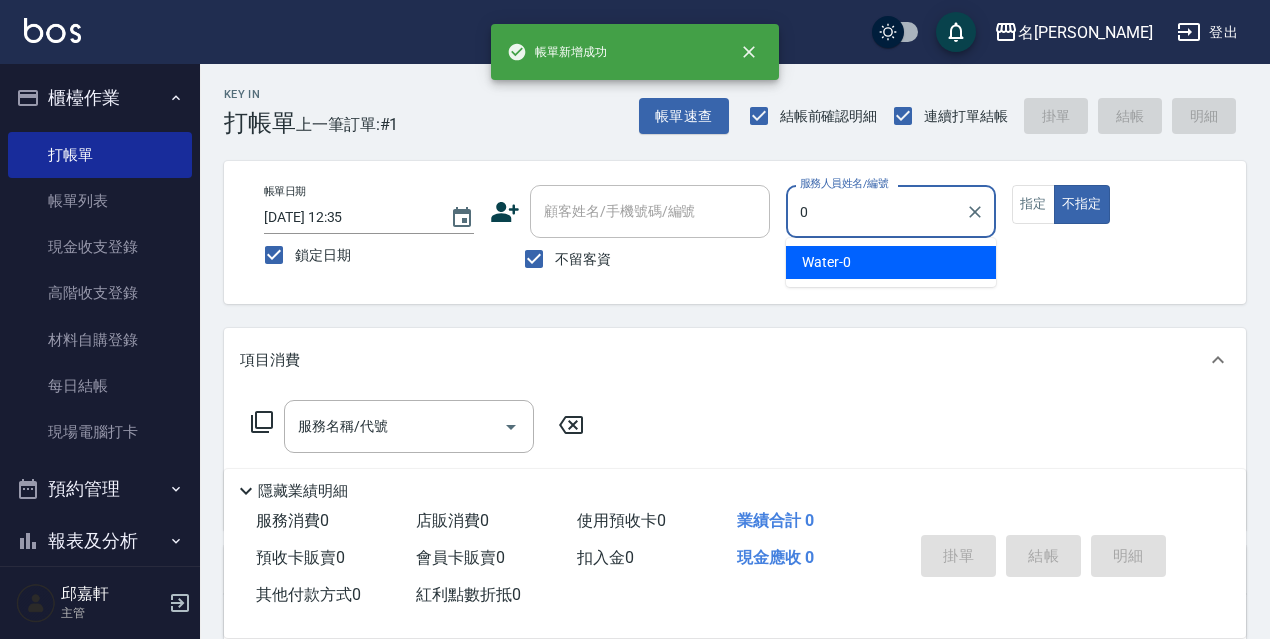 type on "Water-0" 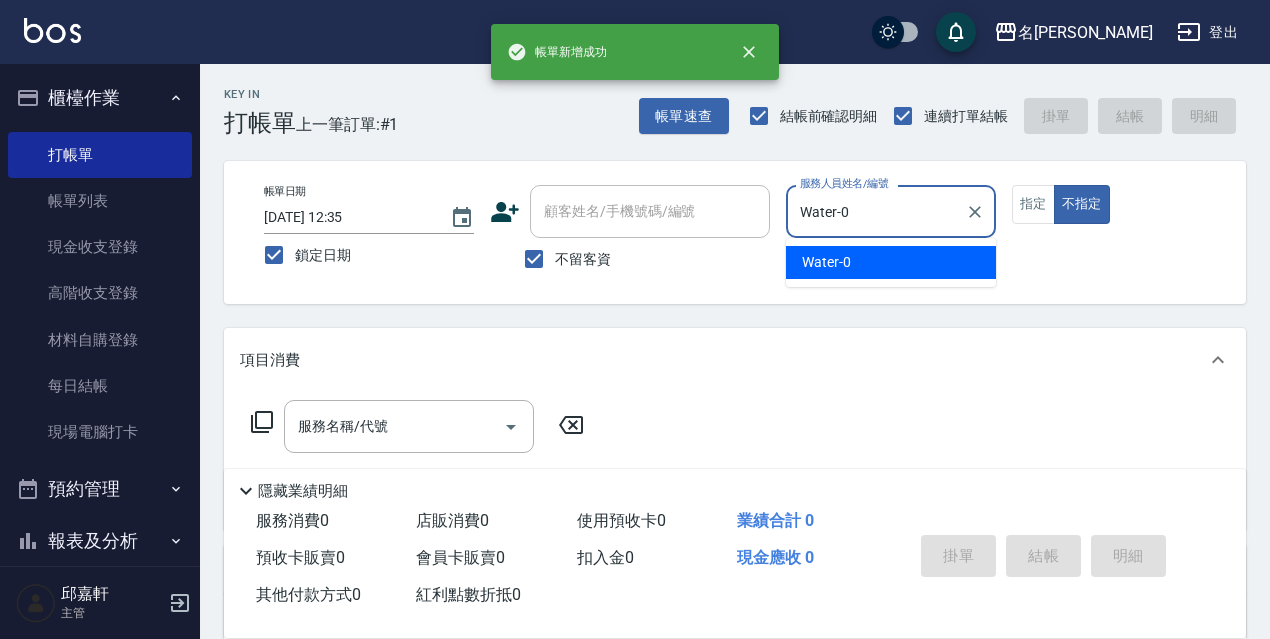 type on "false" 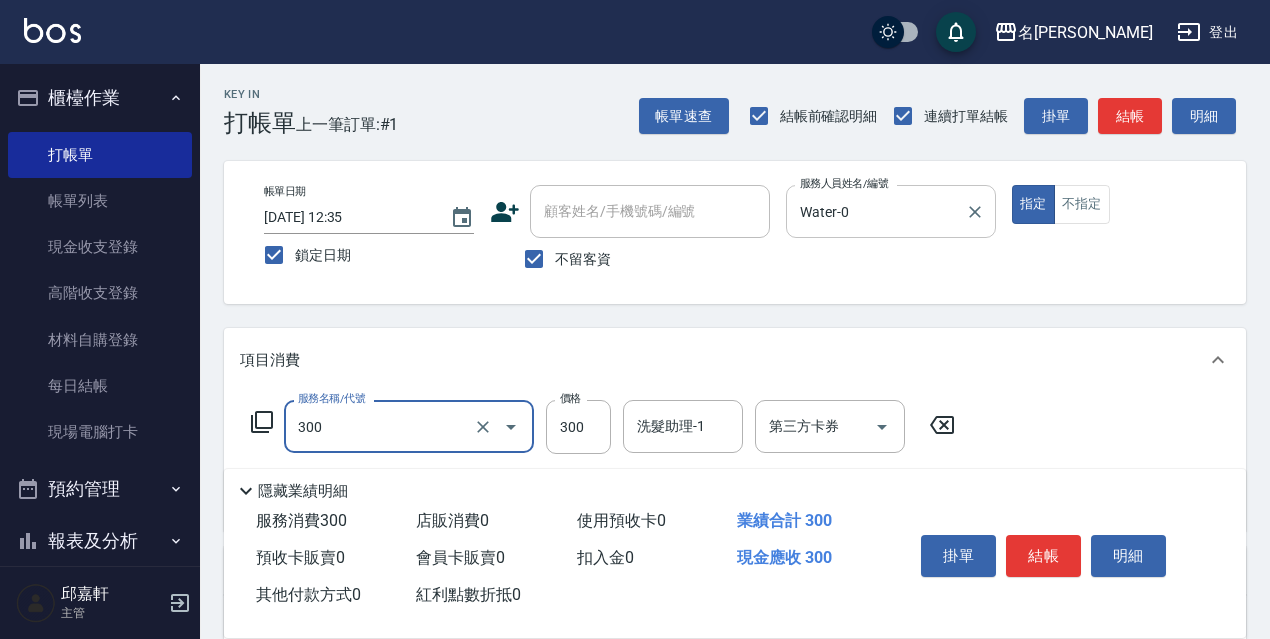 type on "洗髮300(300)" 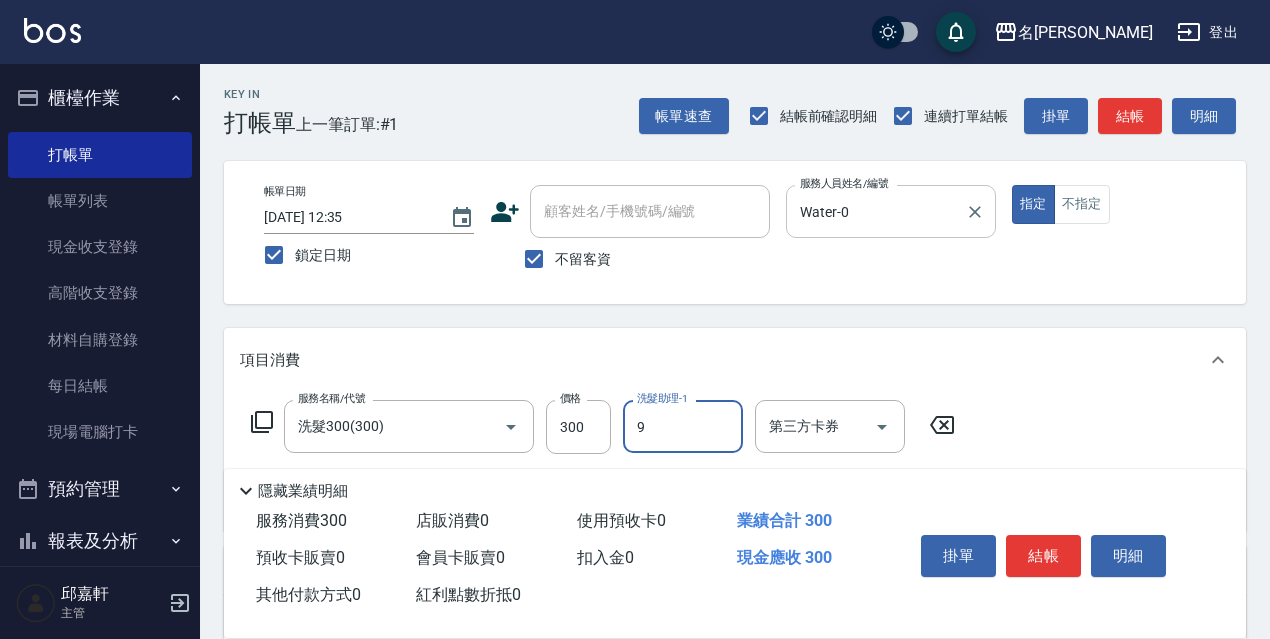 type on "Zora-9" 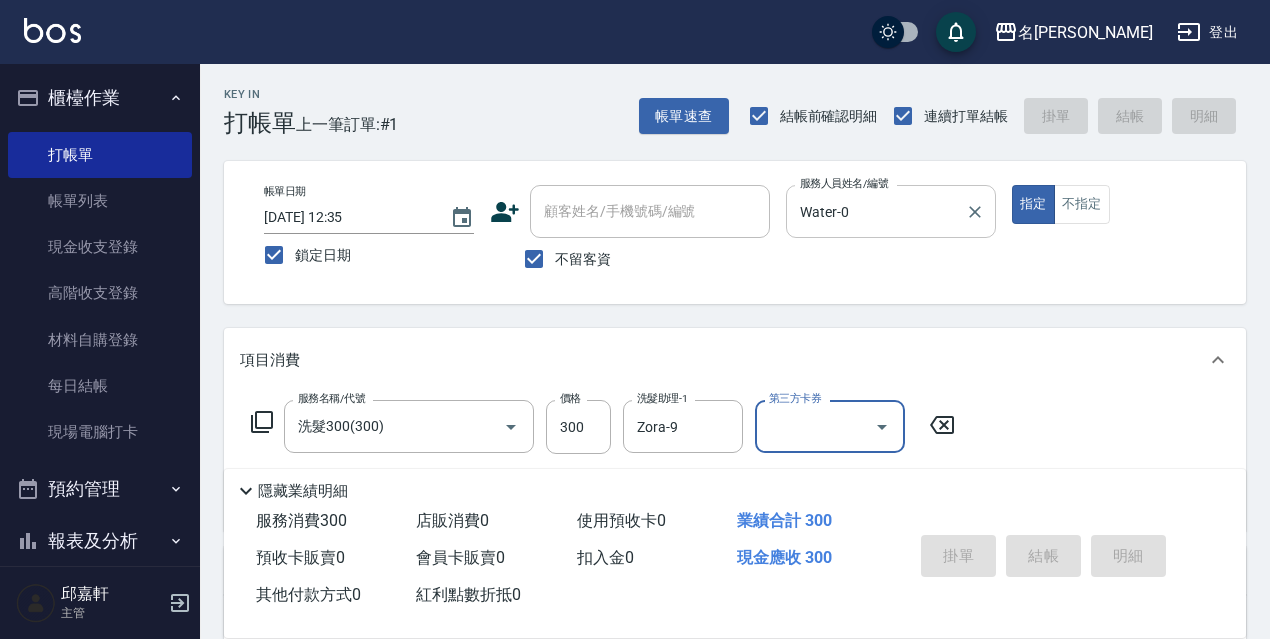 type 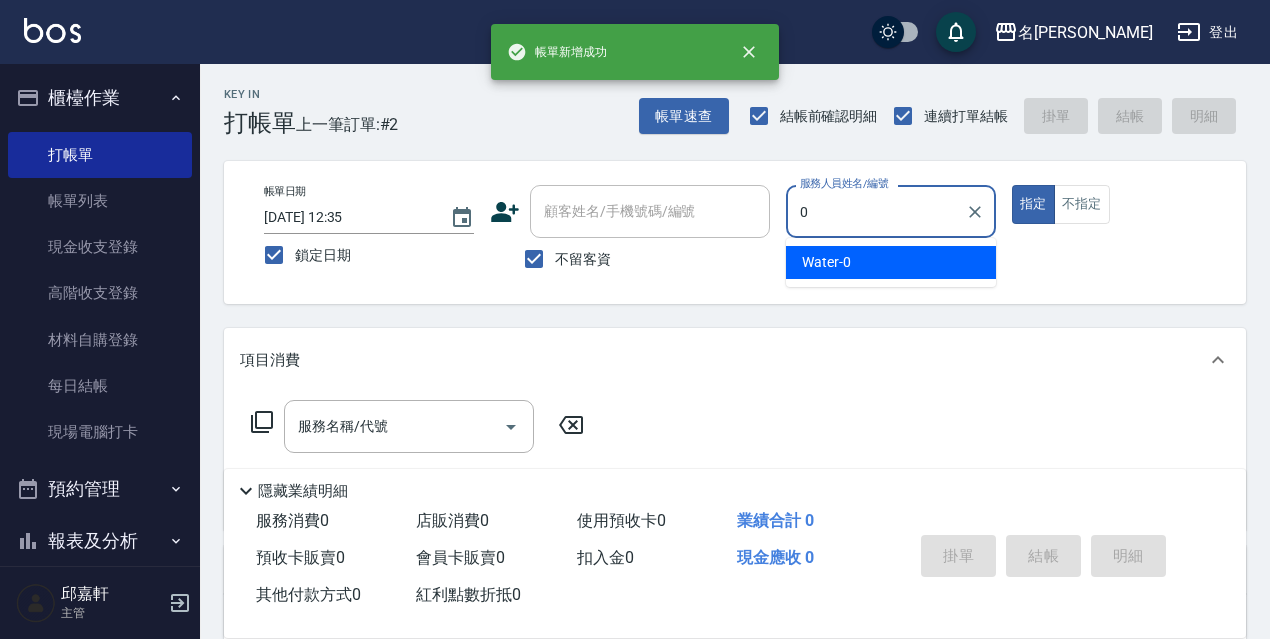 type on "Water-0" 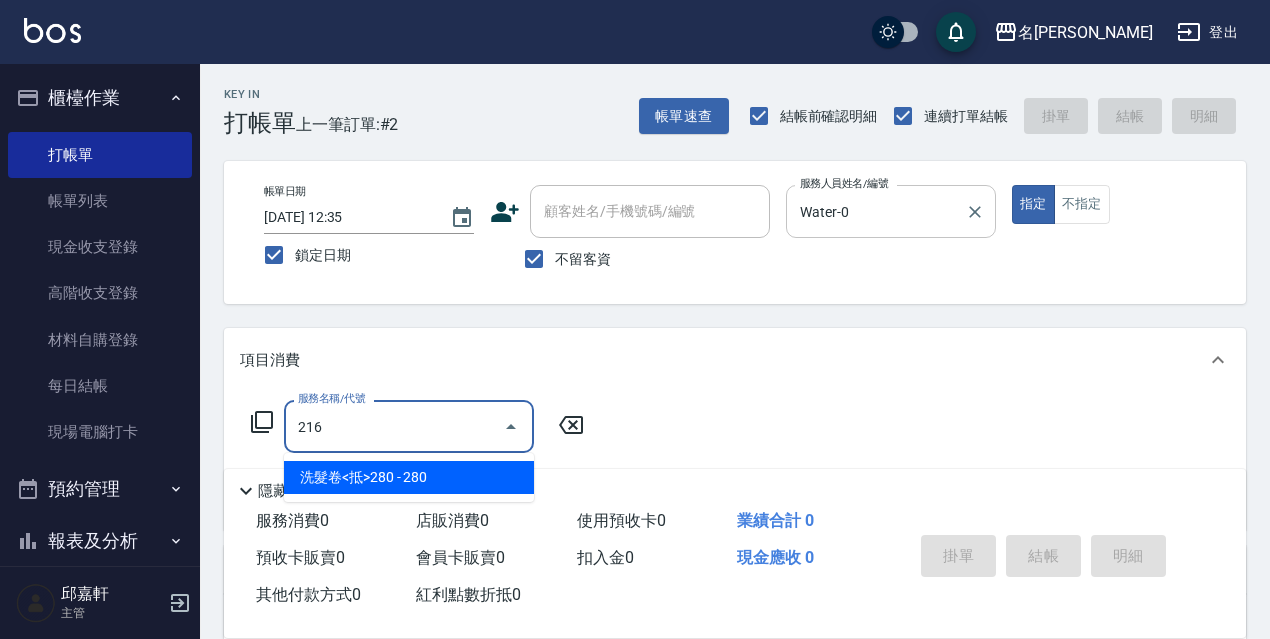 type on "洗髮卷<抵>280(216)" 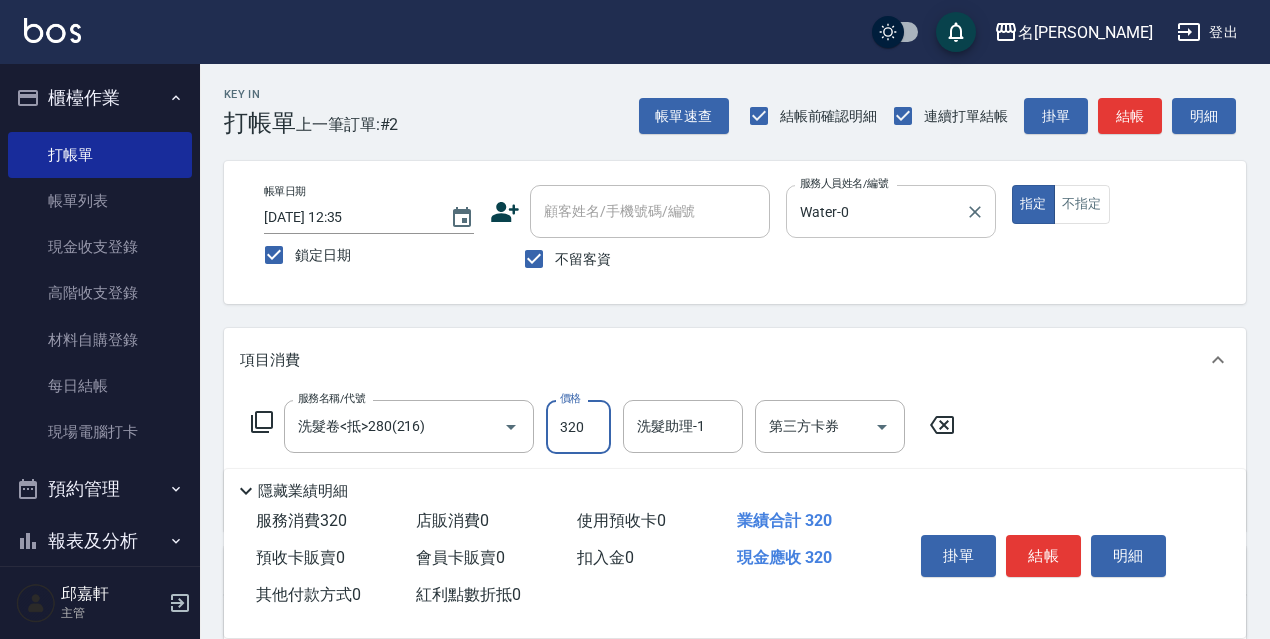type on "320" 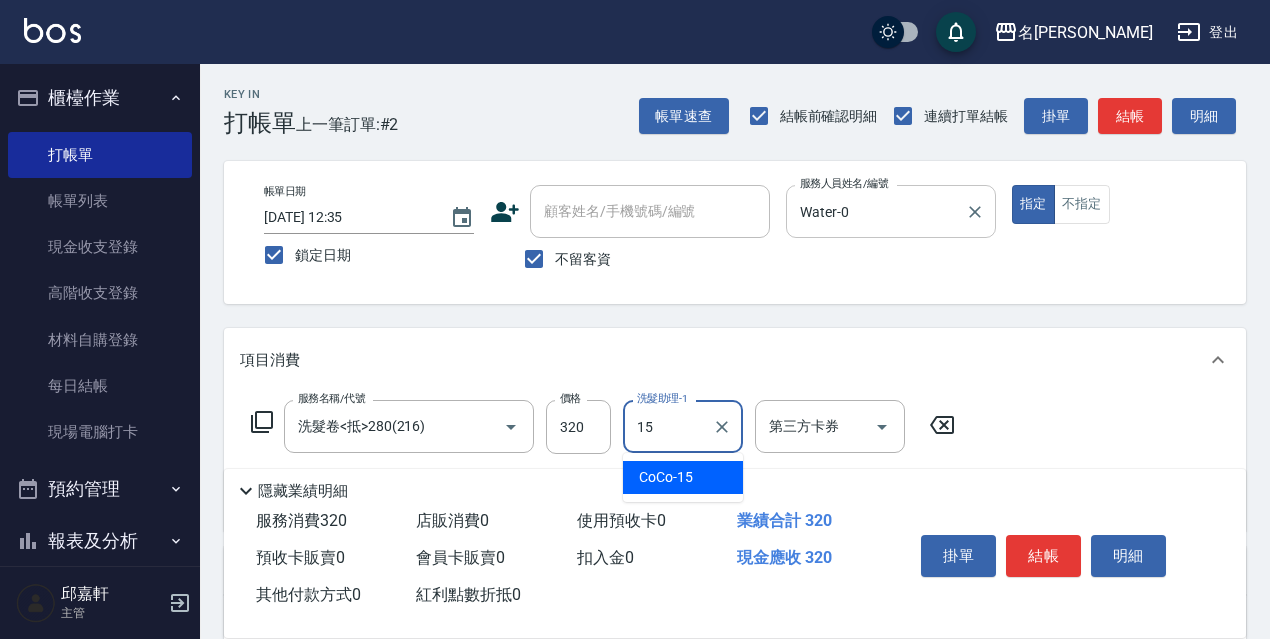 type on "CoCo-15" 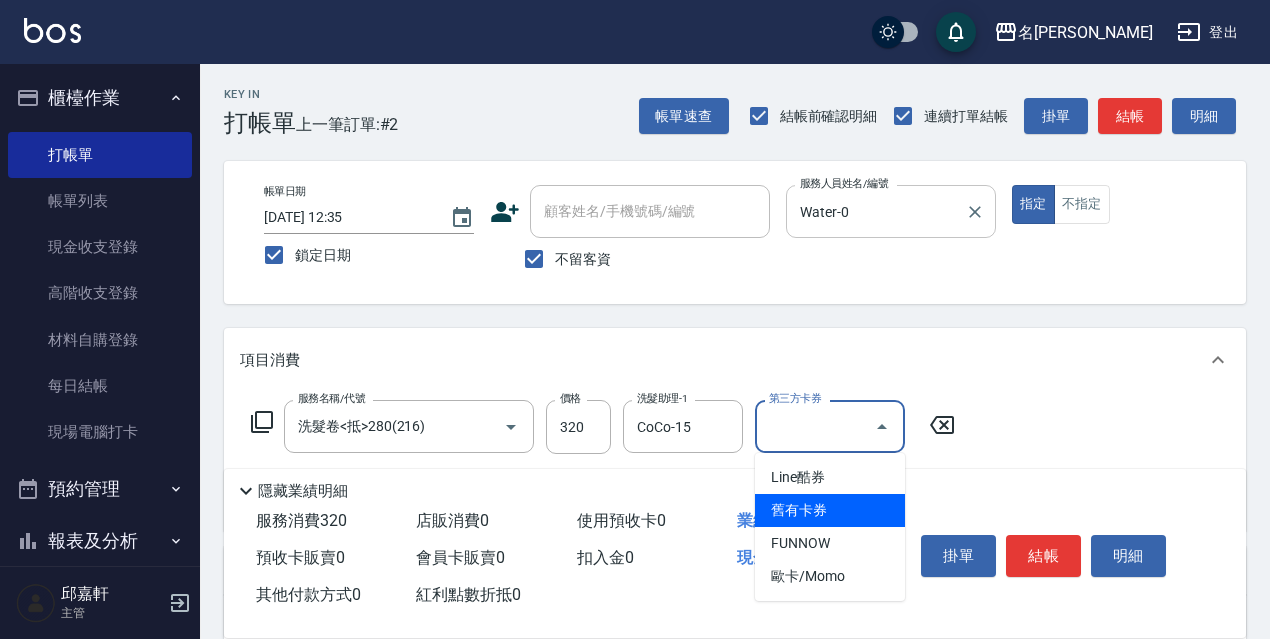 type on "舊有卡券" 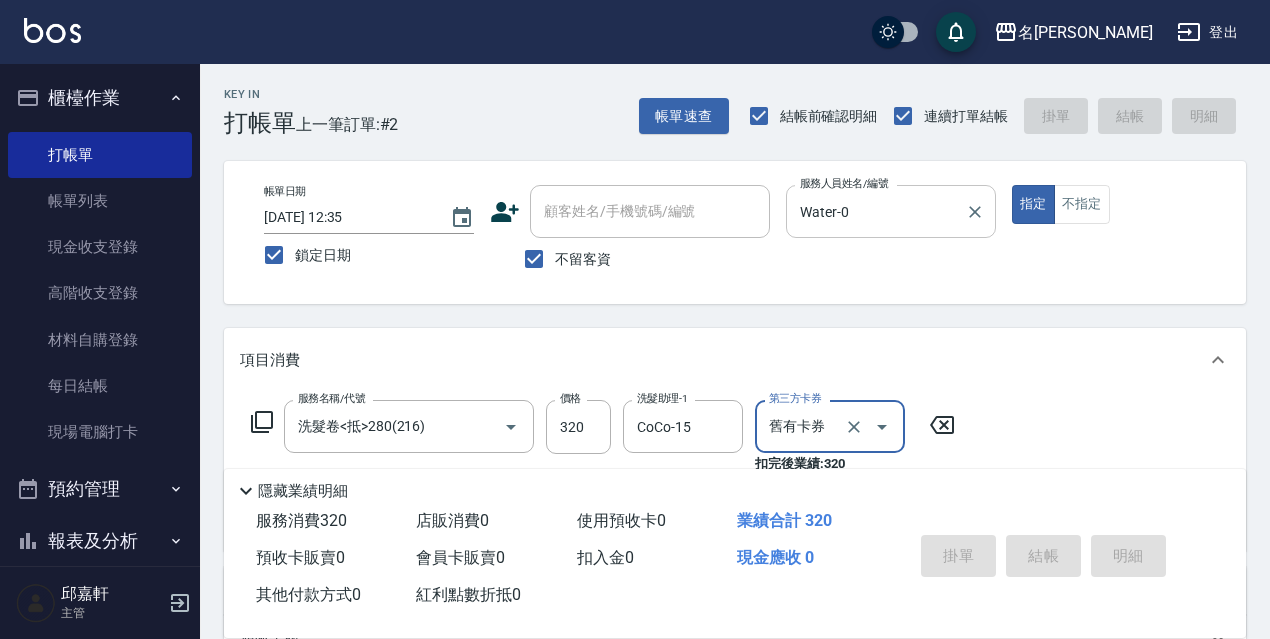 type 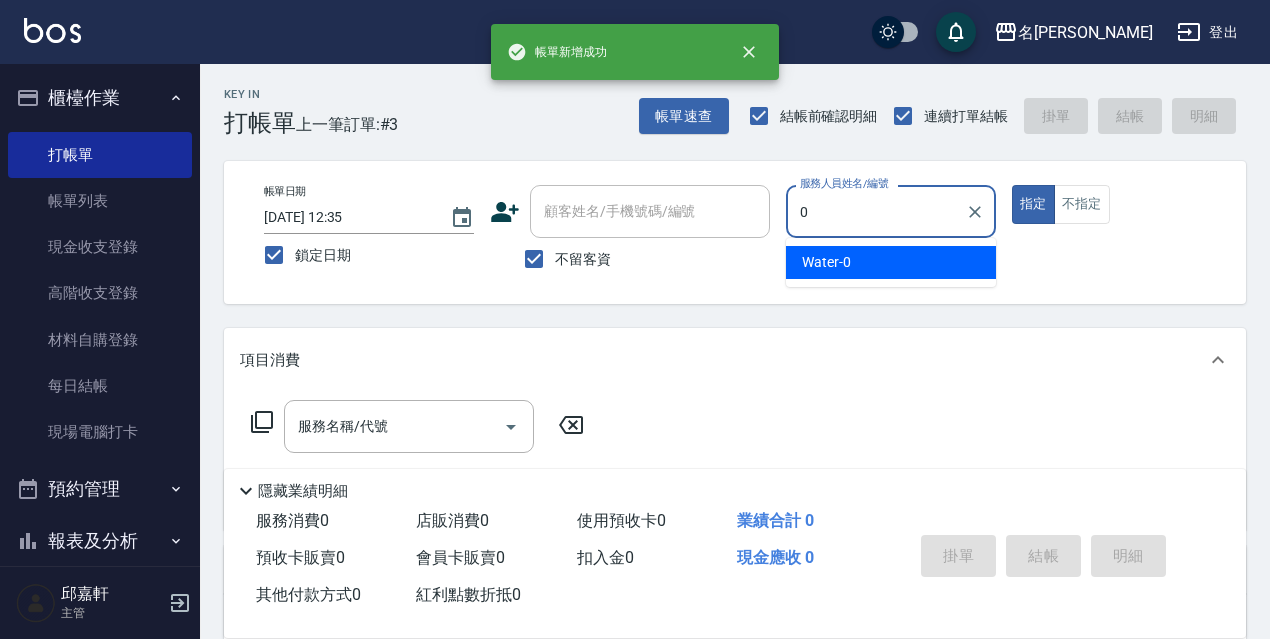 type on "Water-0" 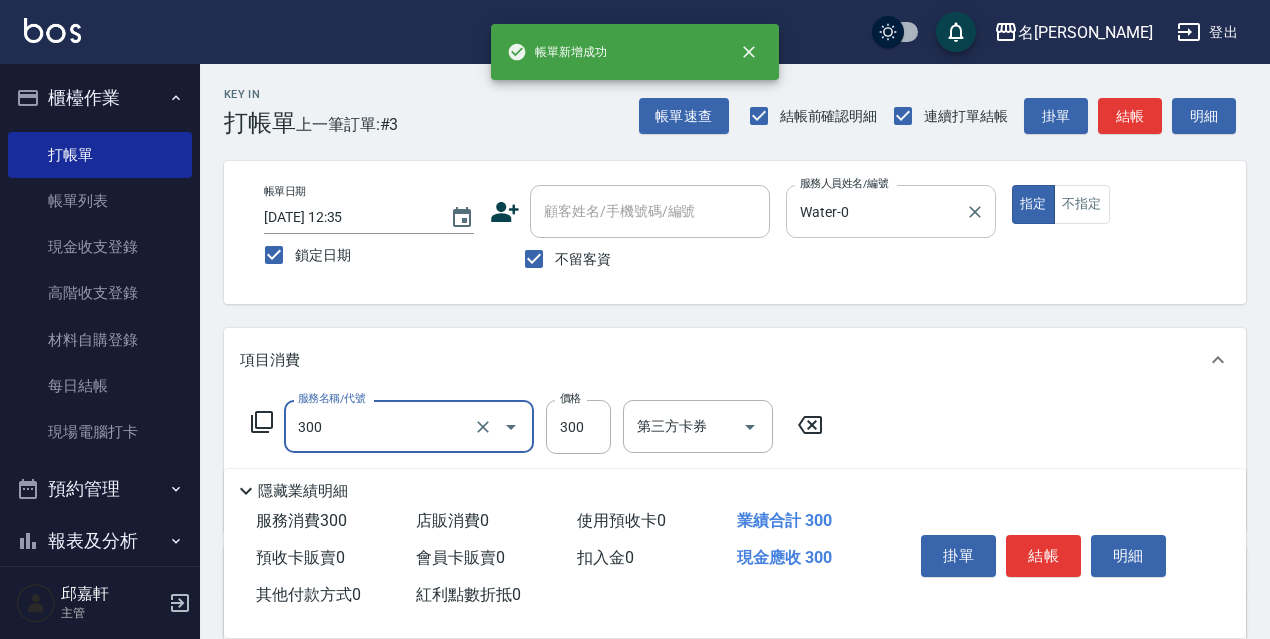 type on "洗髮300(300)" 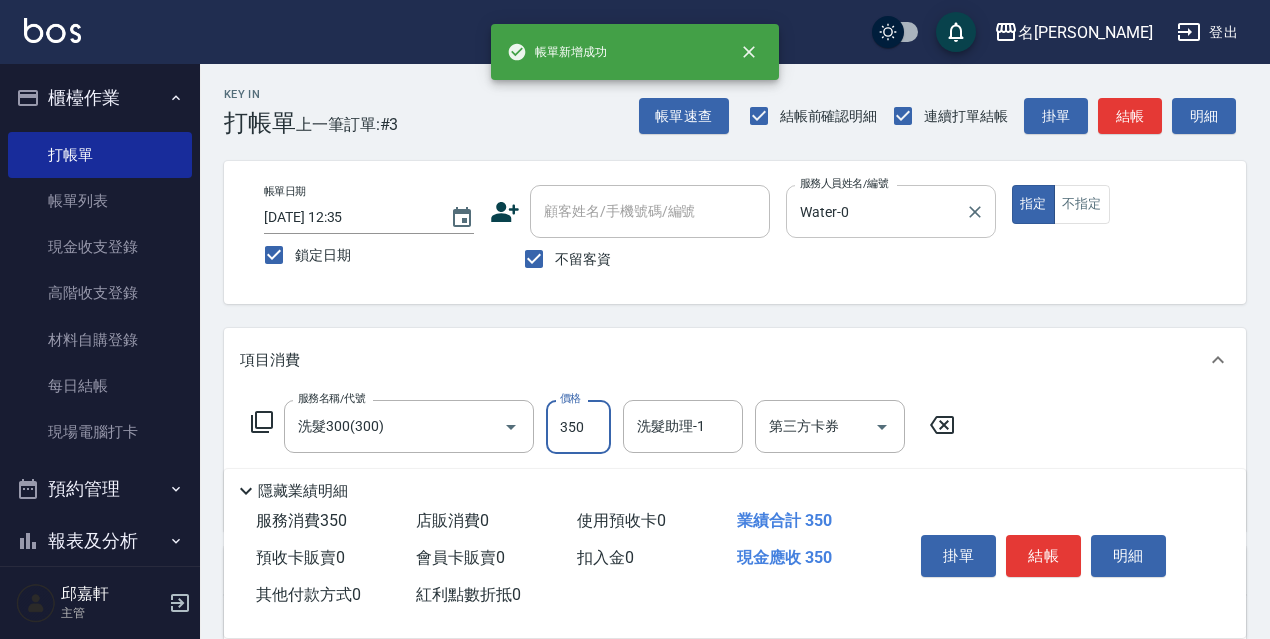 type on "350" 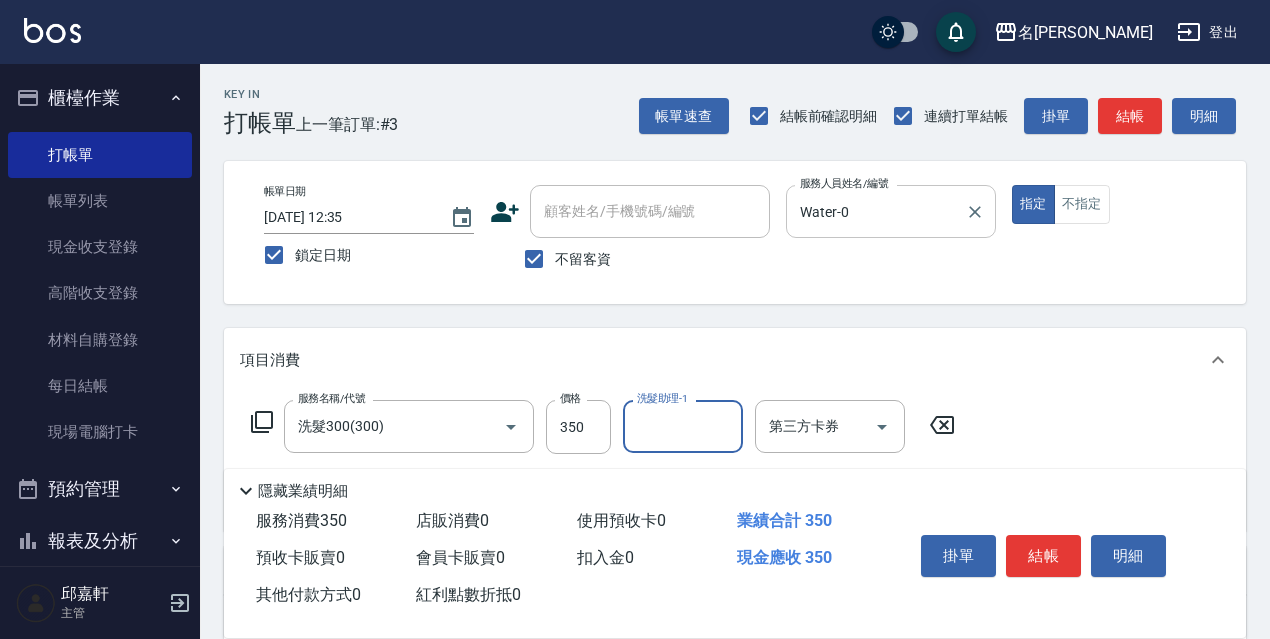 type 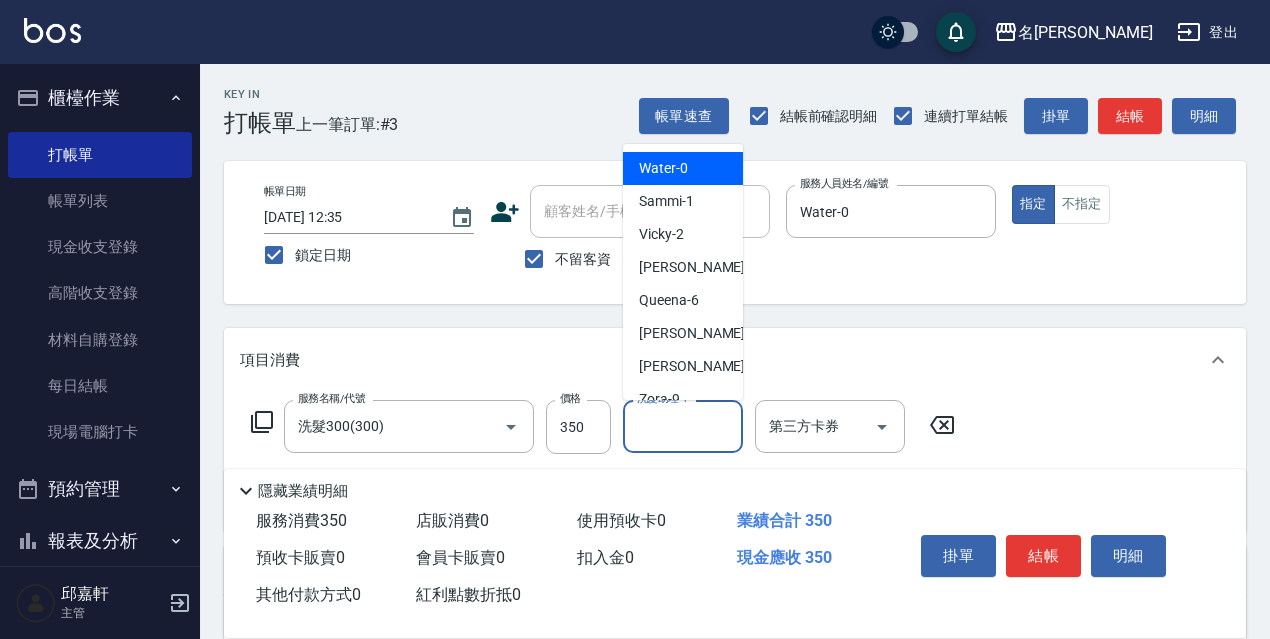 click on "洗髮助理-1" at bounding box center [683, 426] 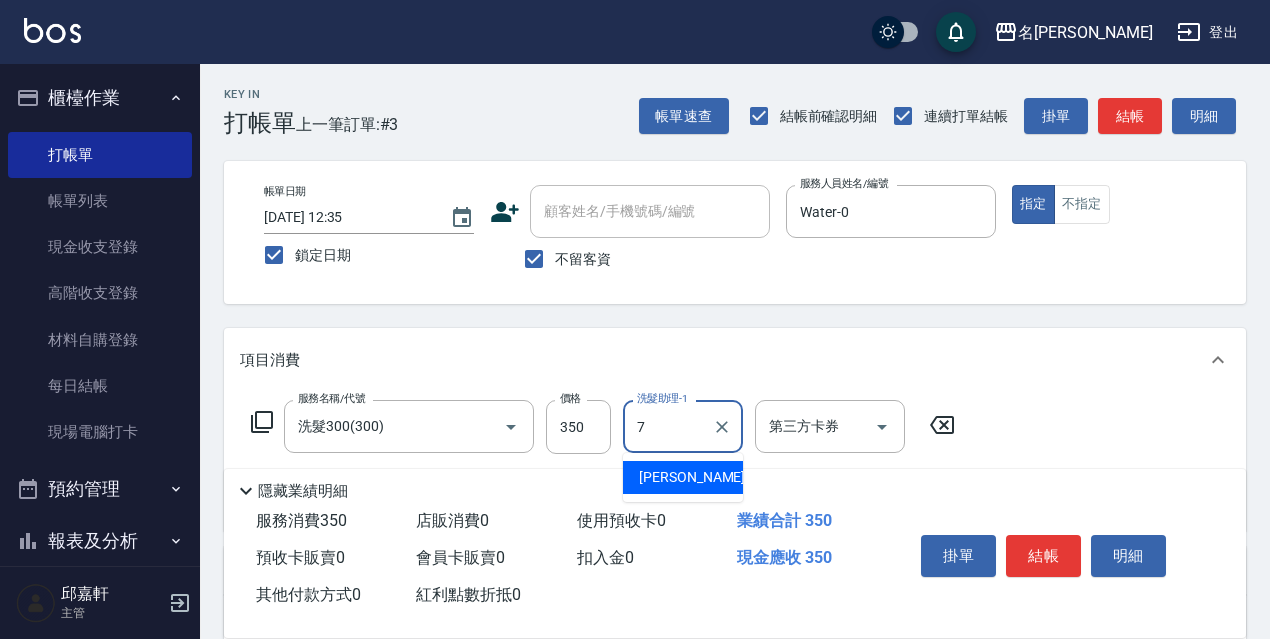 type on "Fanny-7" 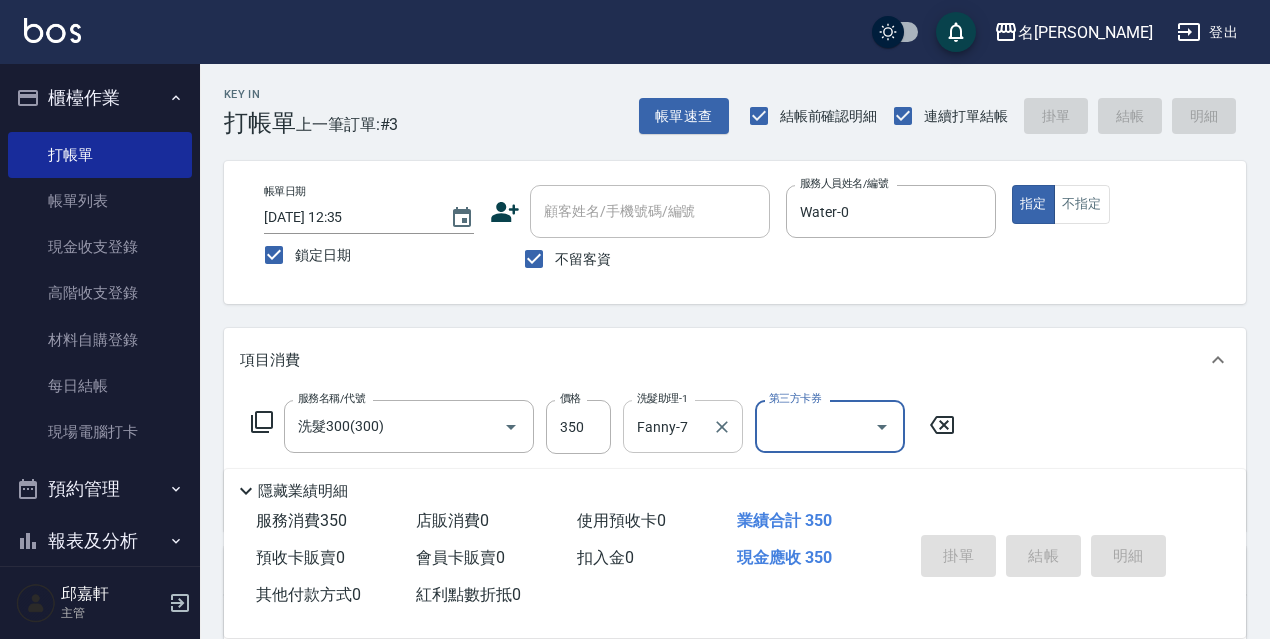 type 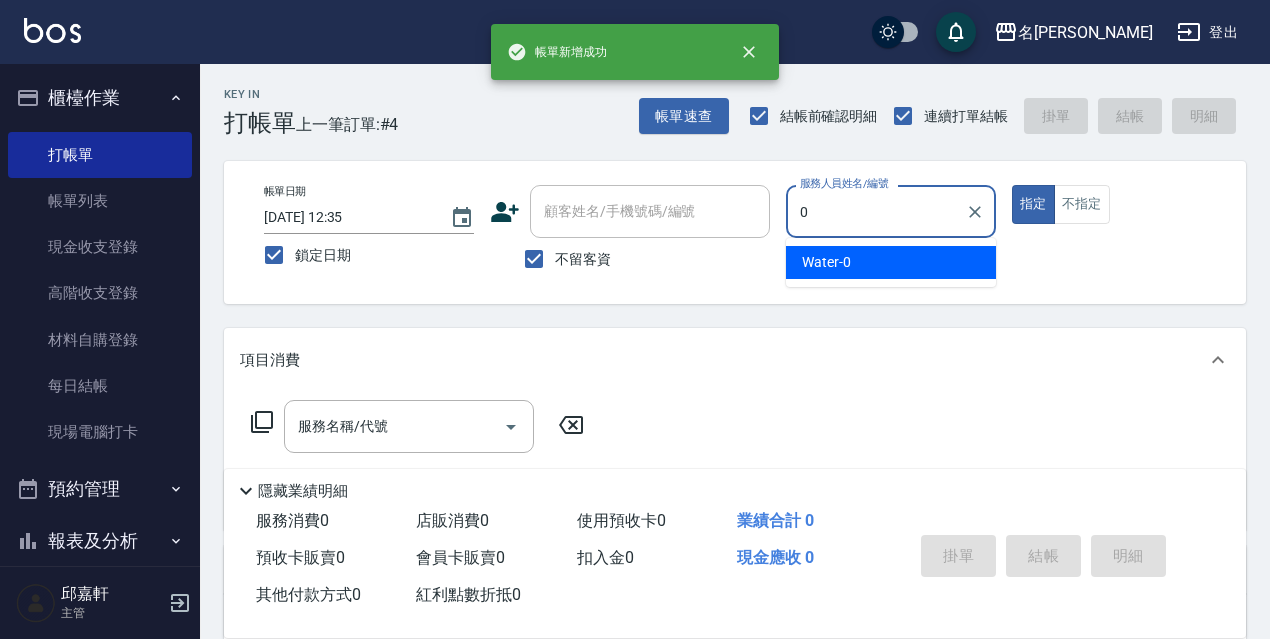 type on "Water-0" 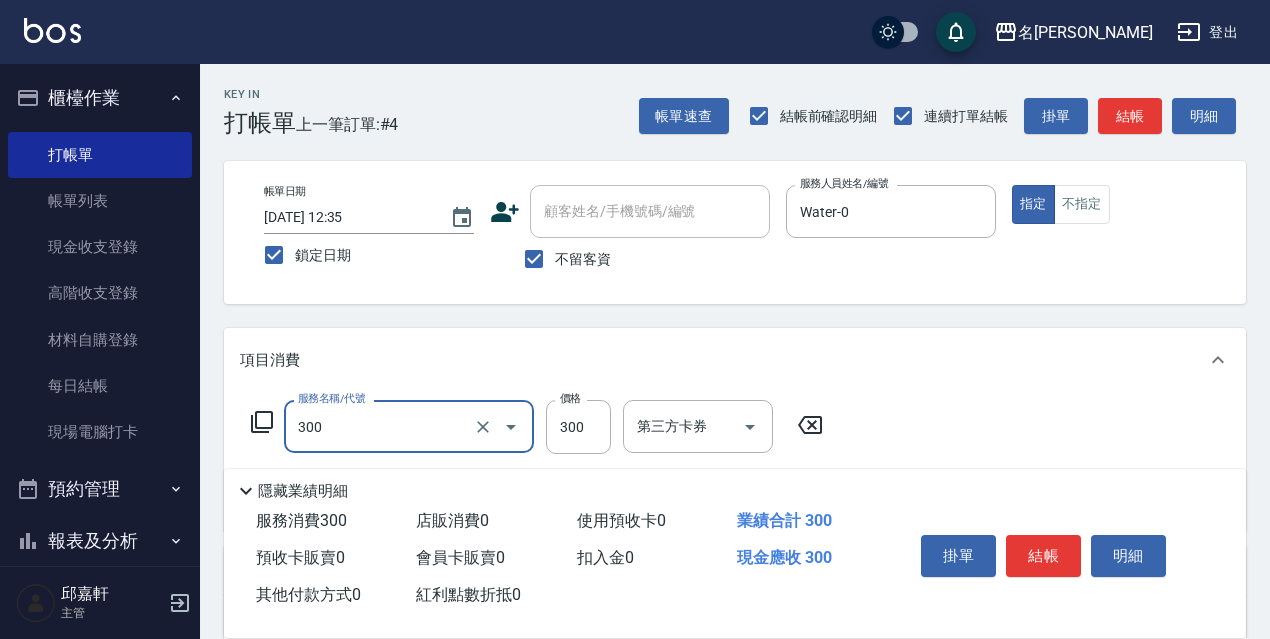 type on "洗髮300(300)" 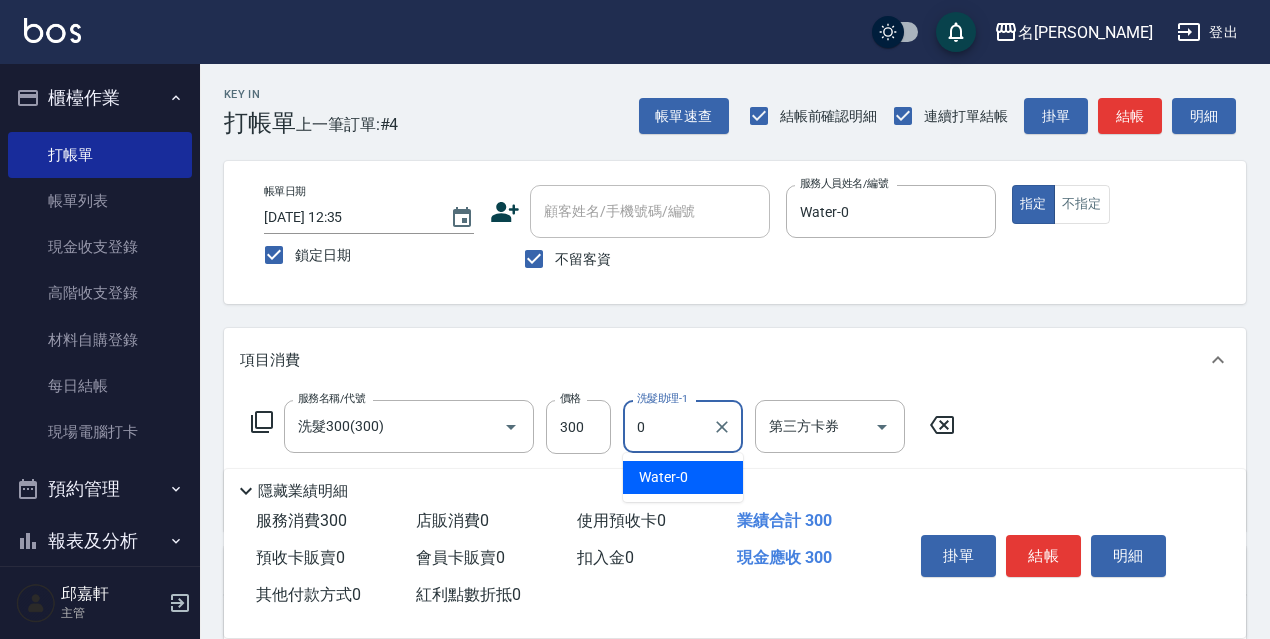 type on "Water-0" 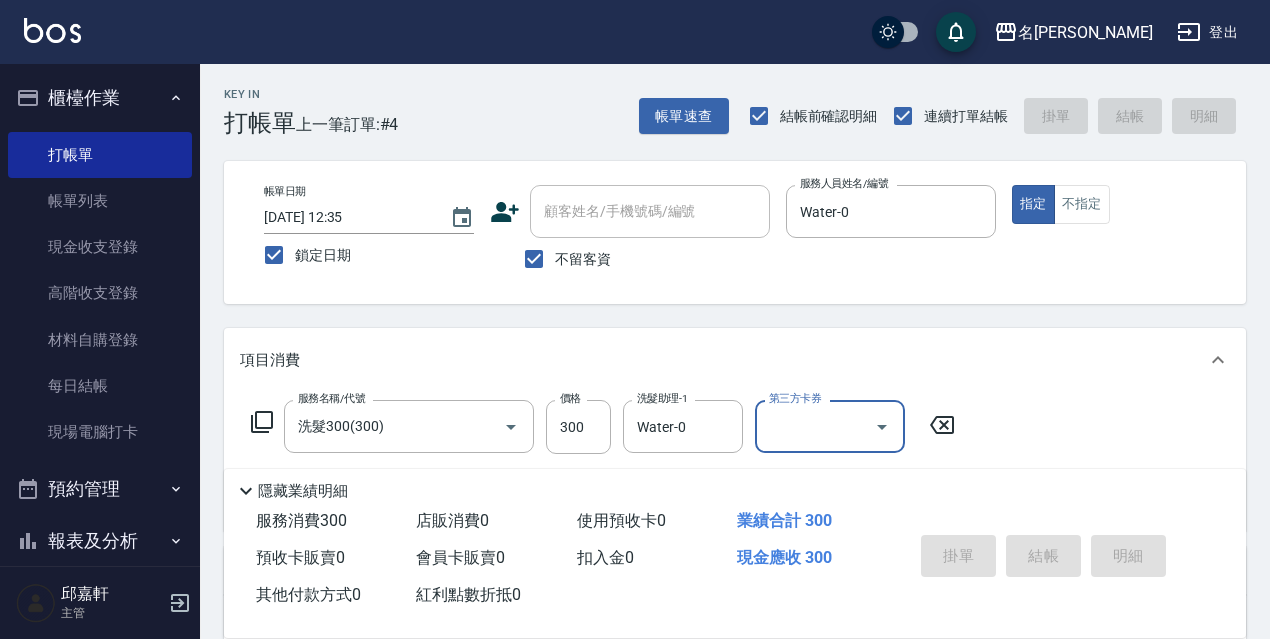 type 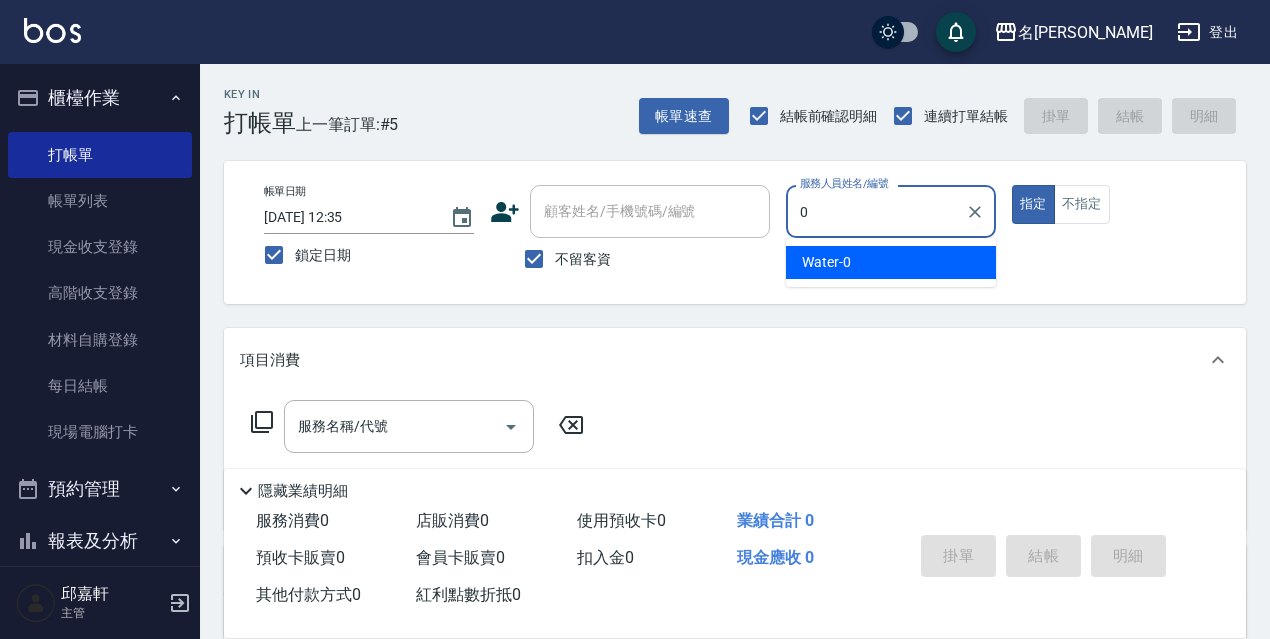 type on "Water-0" 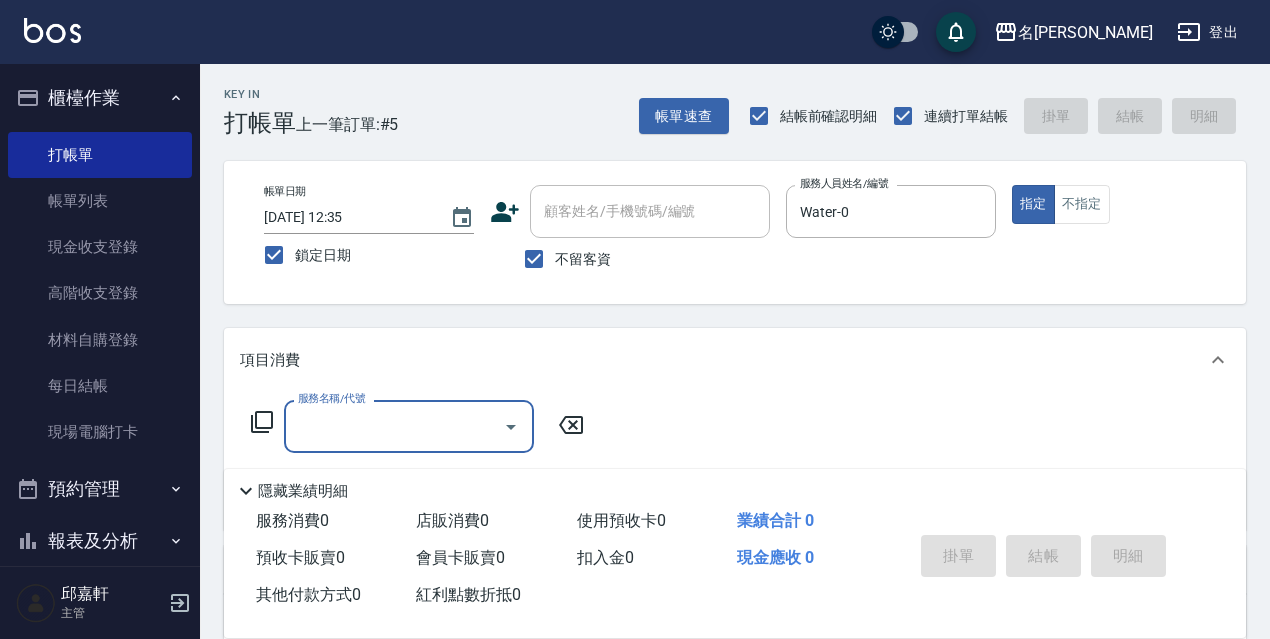 type on "3" 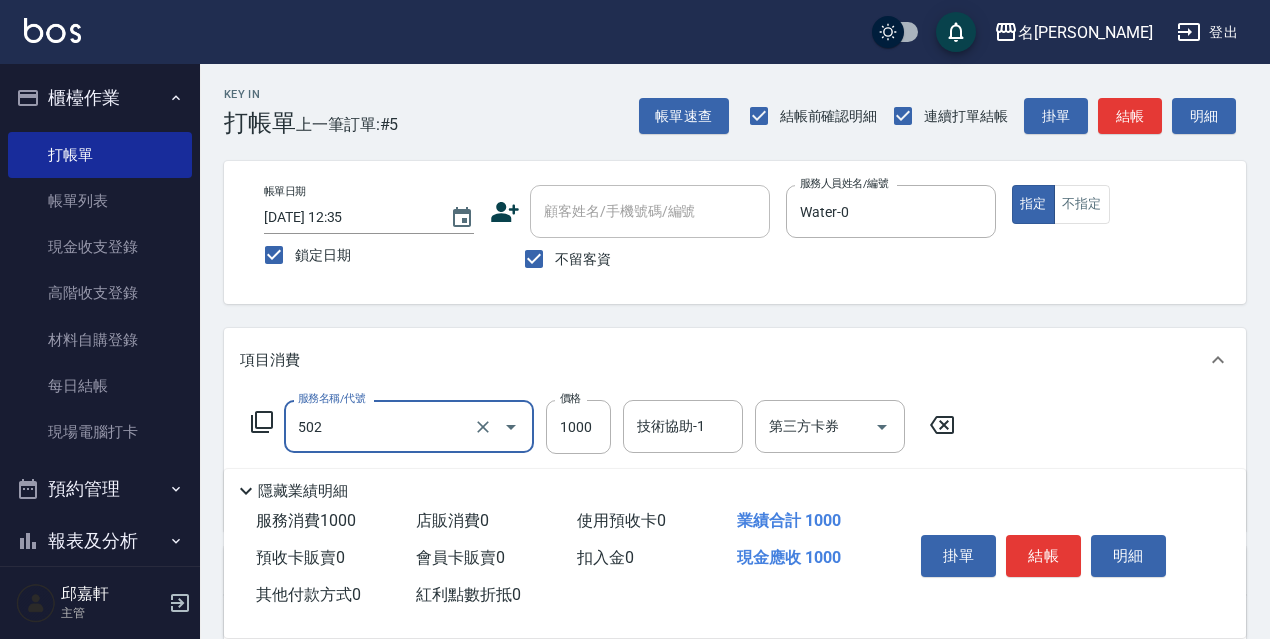 type on "染髮(1000)(502)" 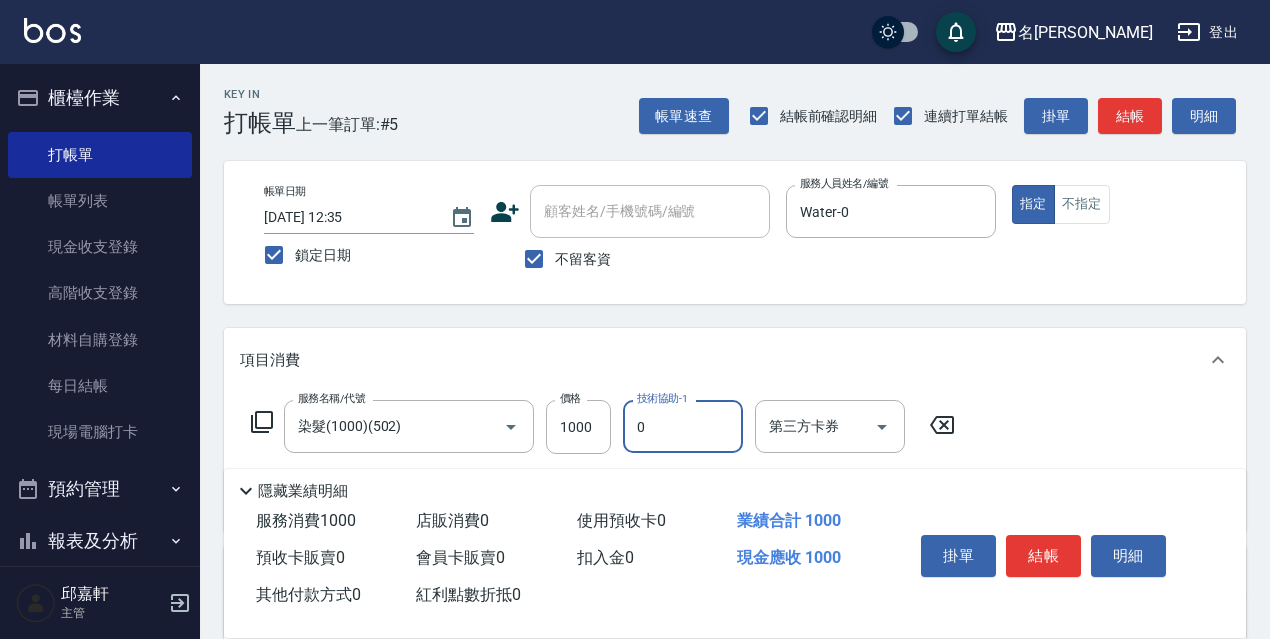 type on "Water-0" 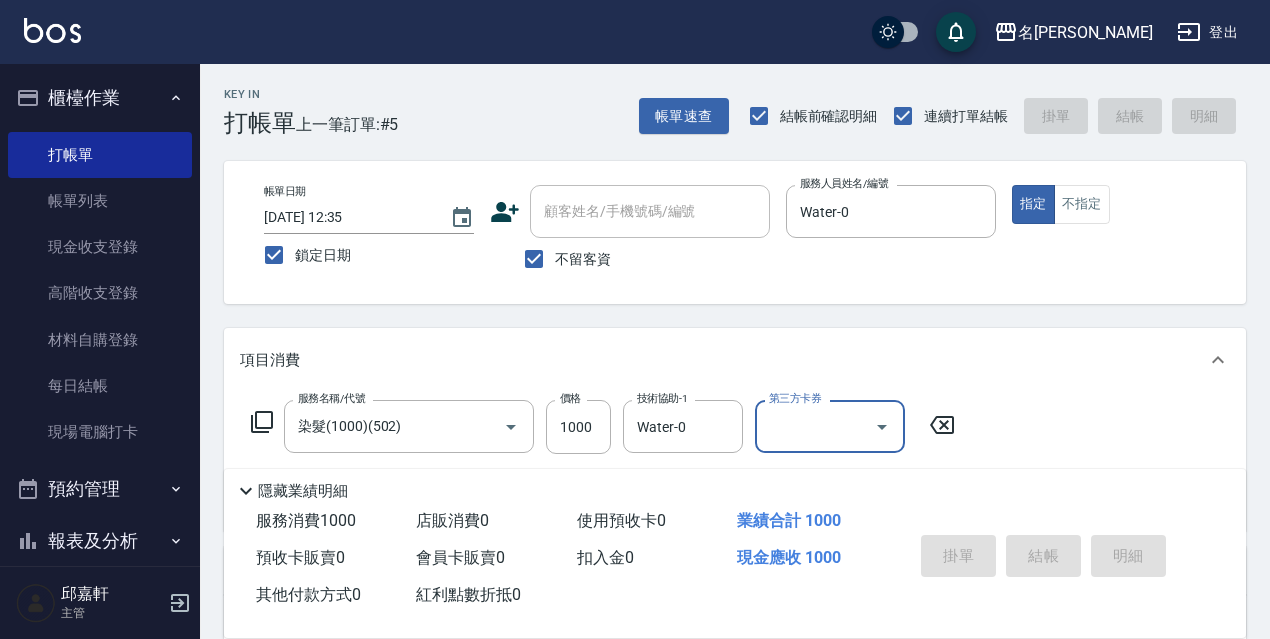 type 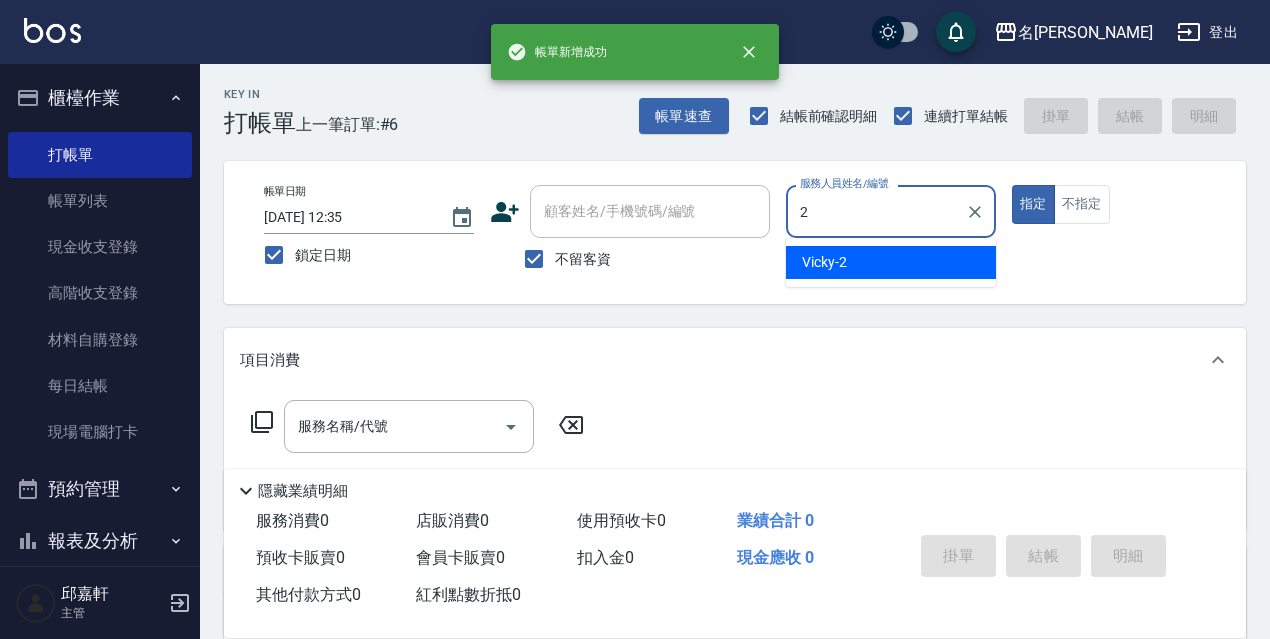 type on "Vicky-2" 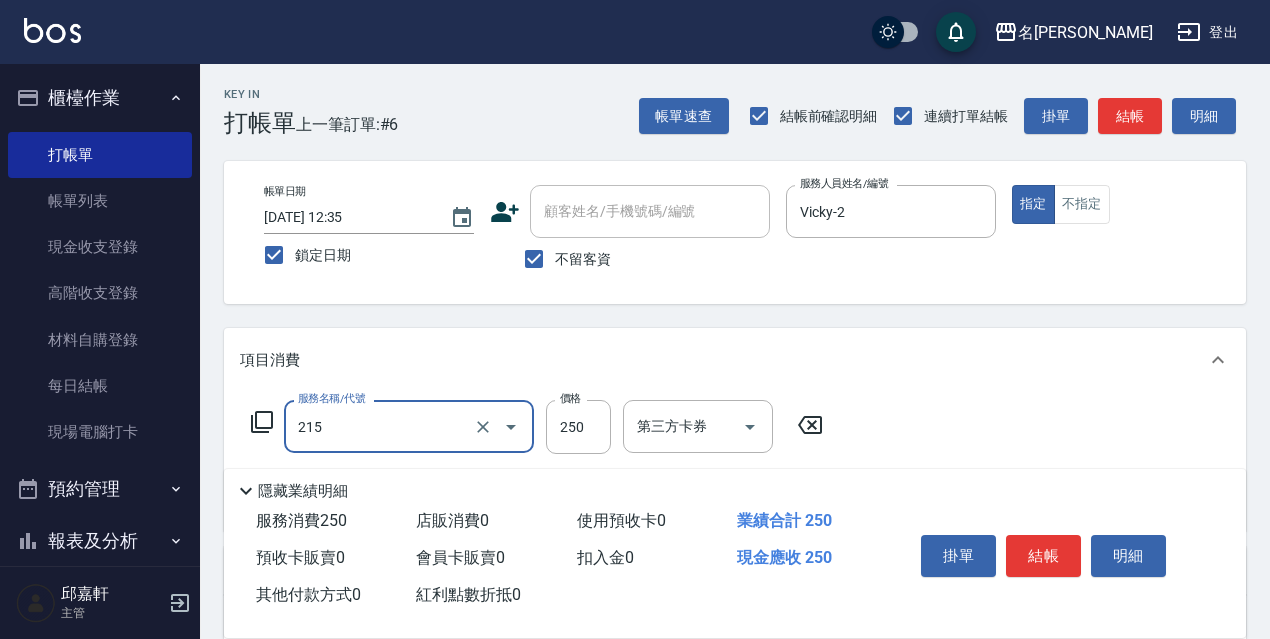 type on "洗髮卷<抵>250(215)" 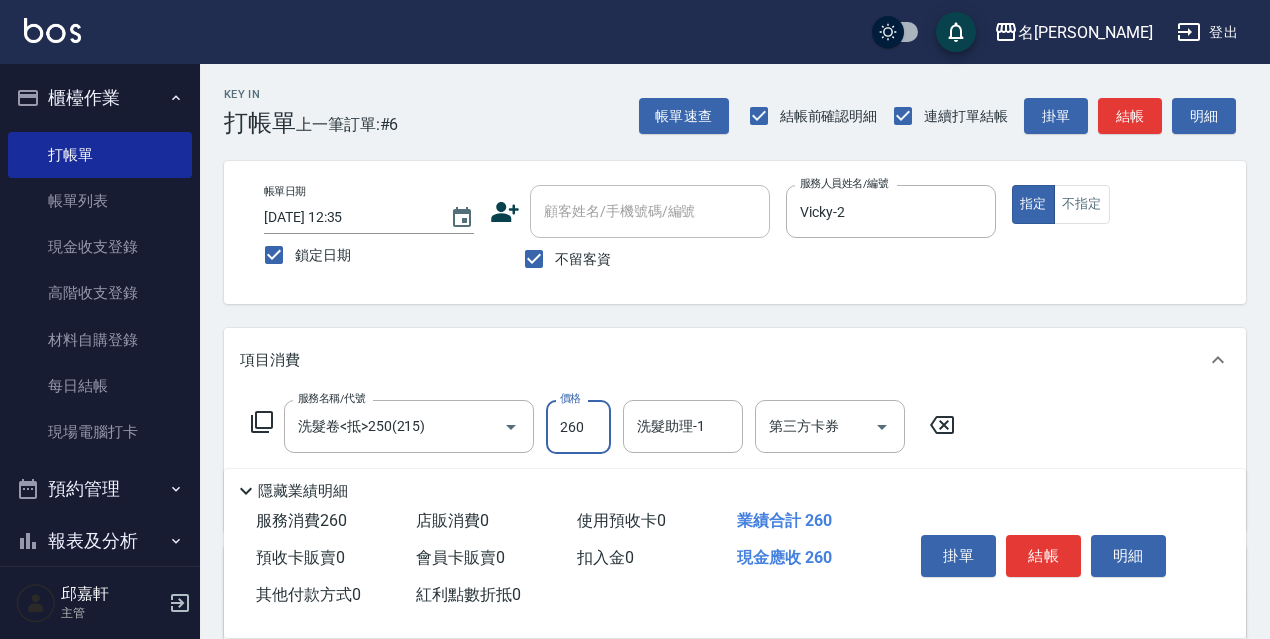 type on "260" 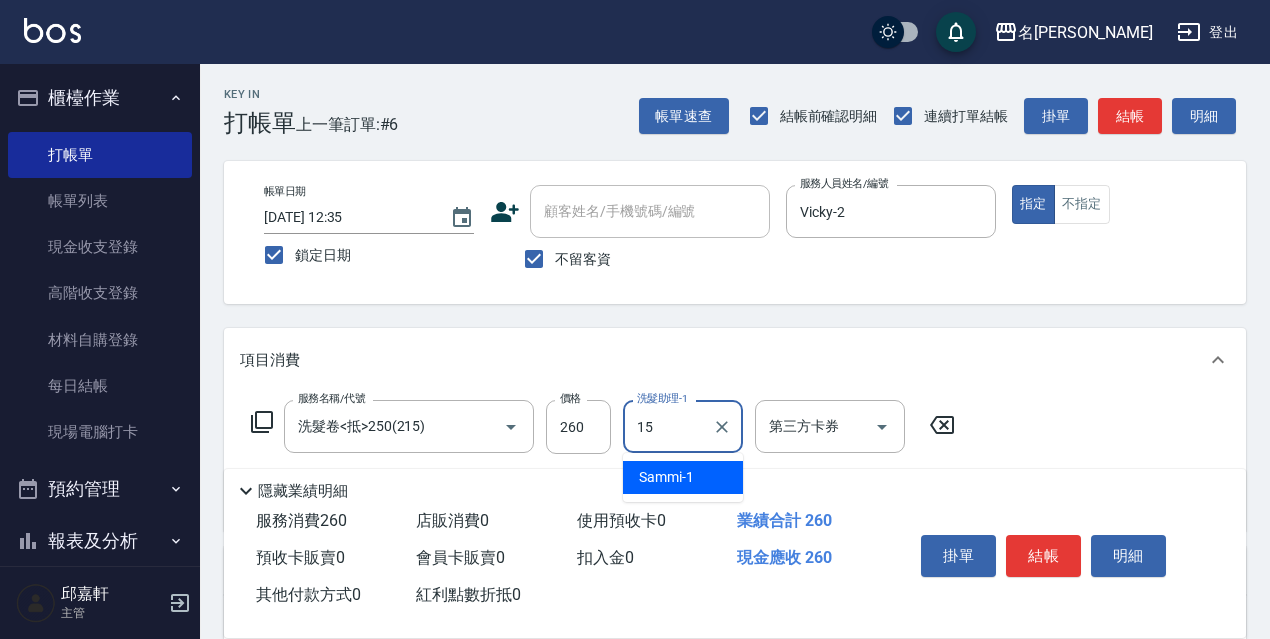 type on "CoCo-15" 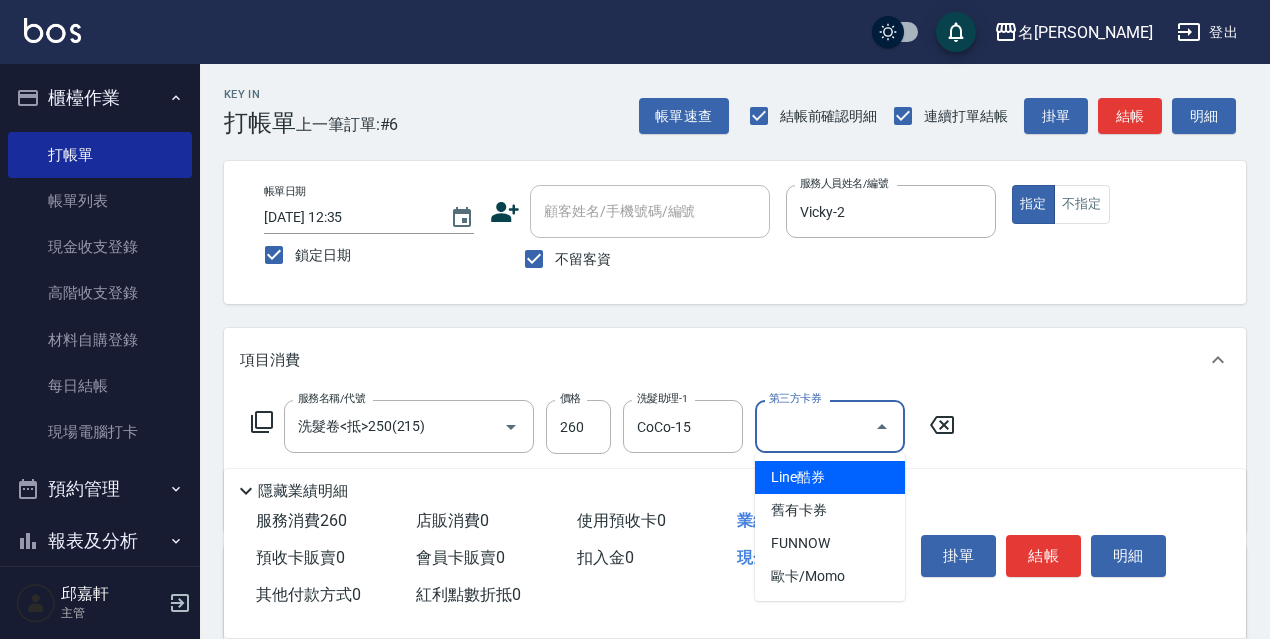 type on "舊有卡券" 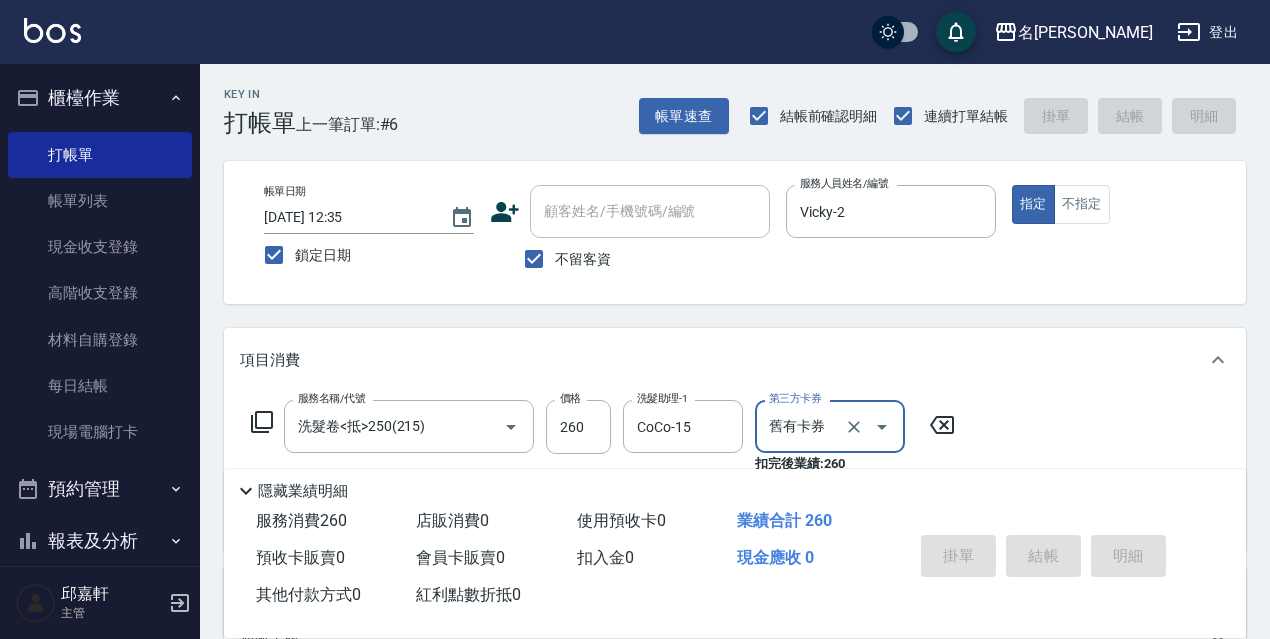 type 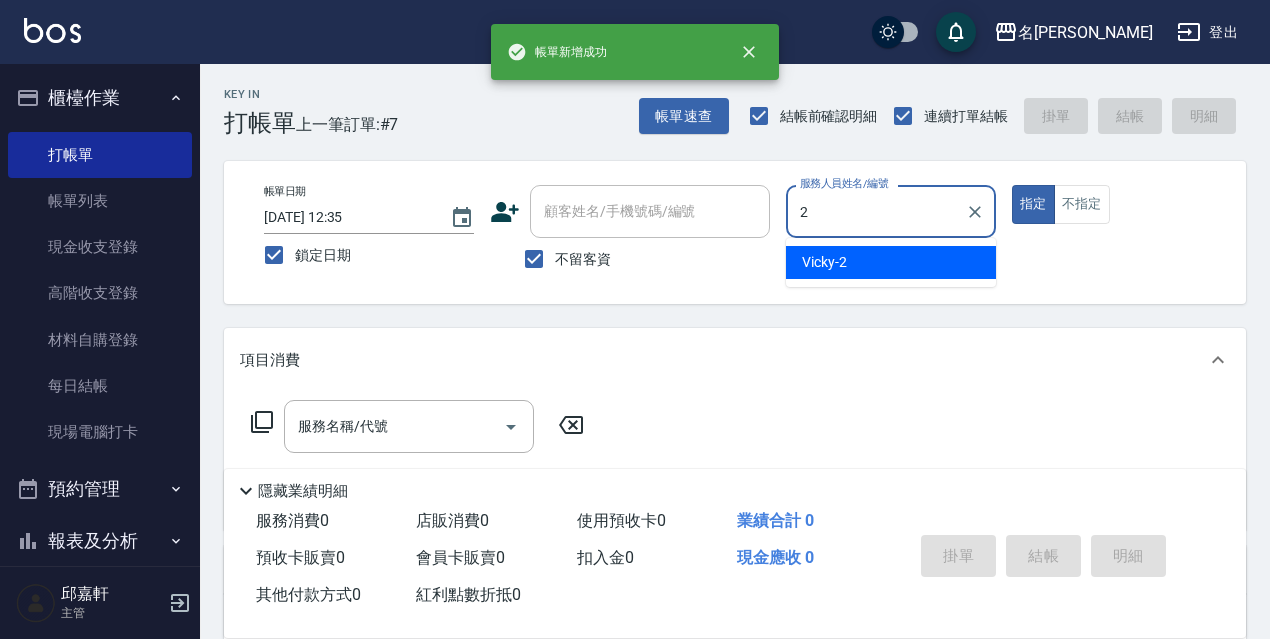 type on "Vicky-2" 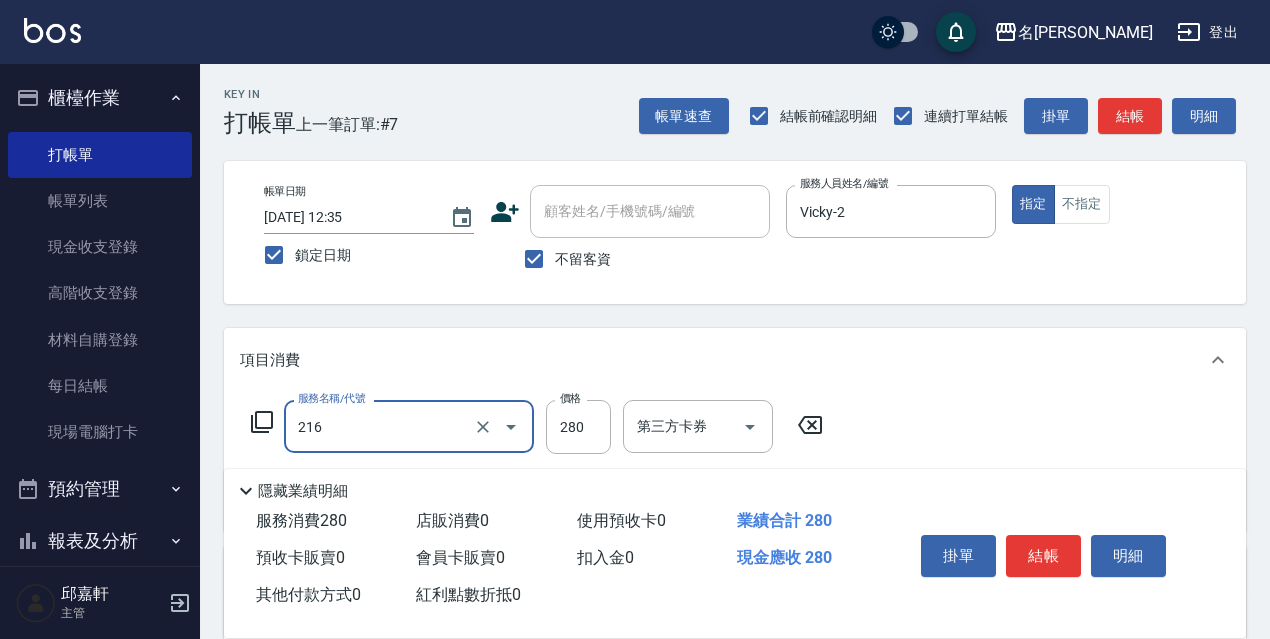 type on "216" 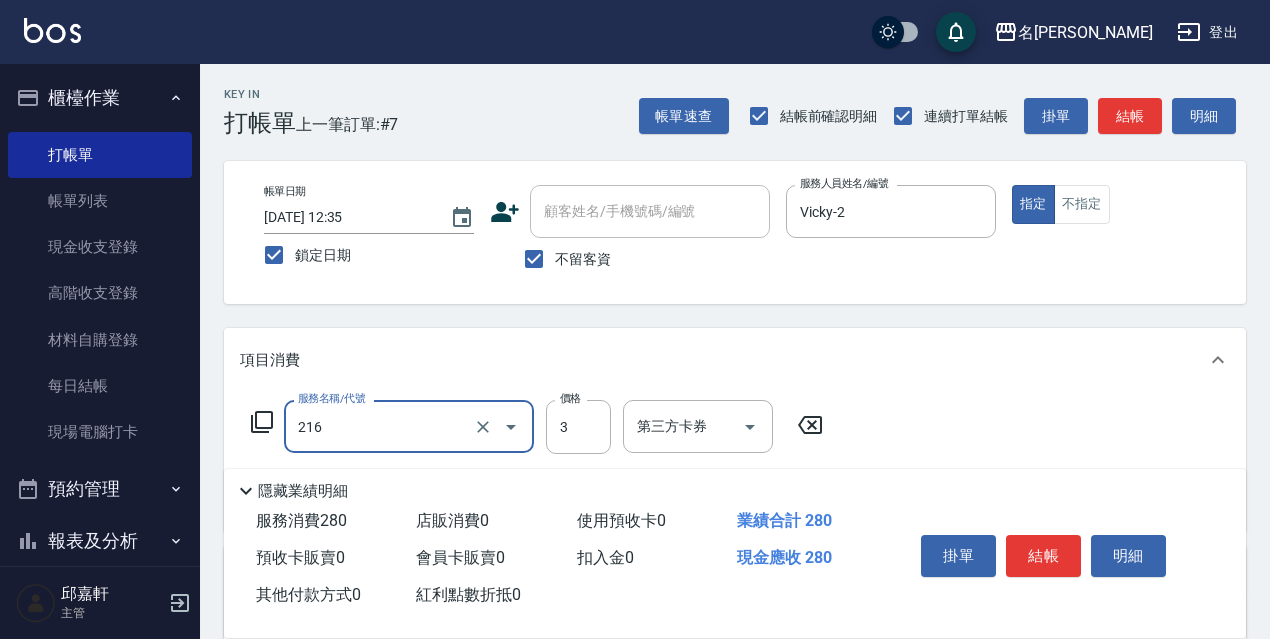 type on "洗髮卷<抵>280(216)" 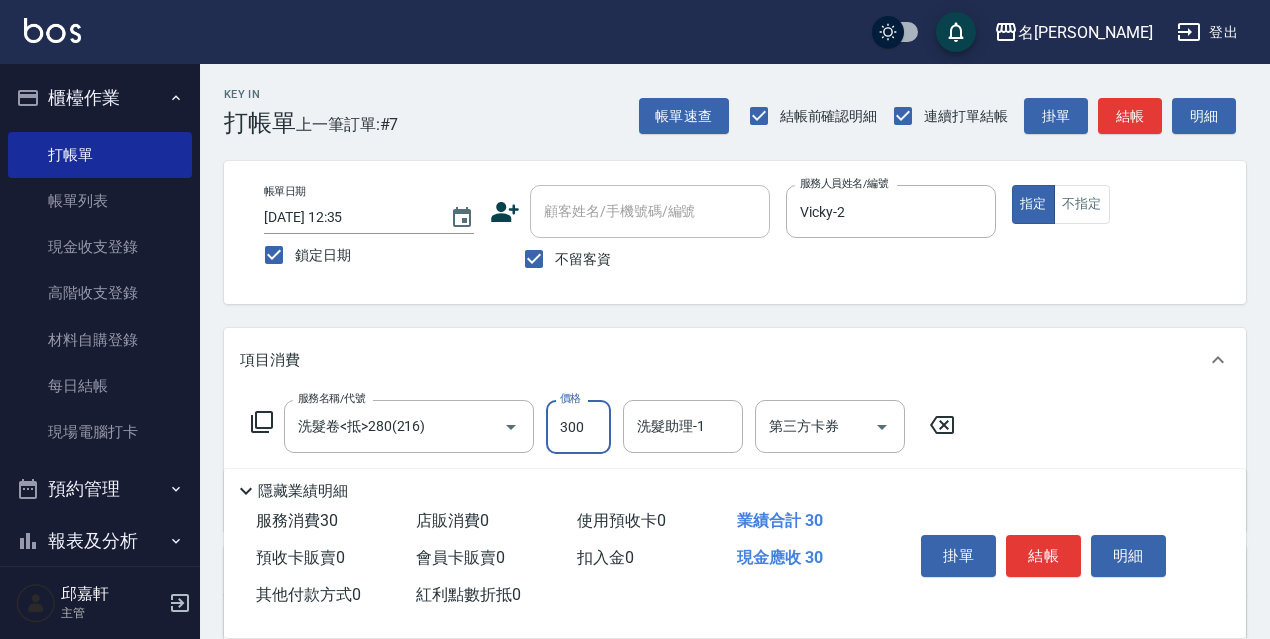 type on "300" 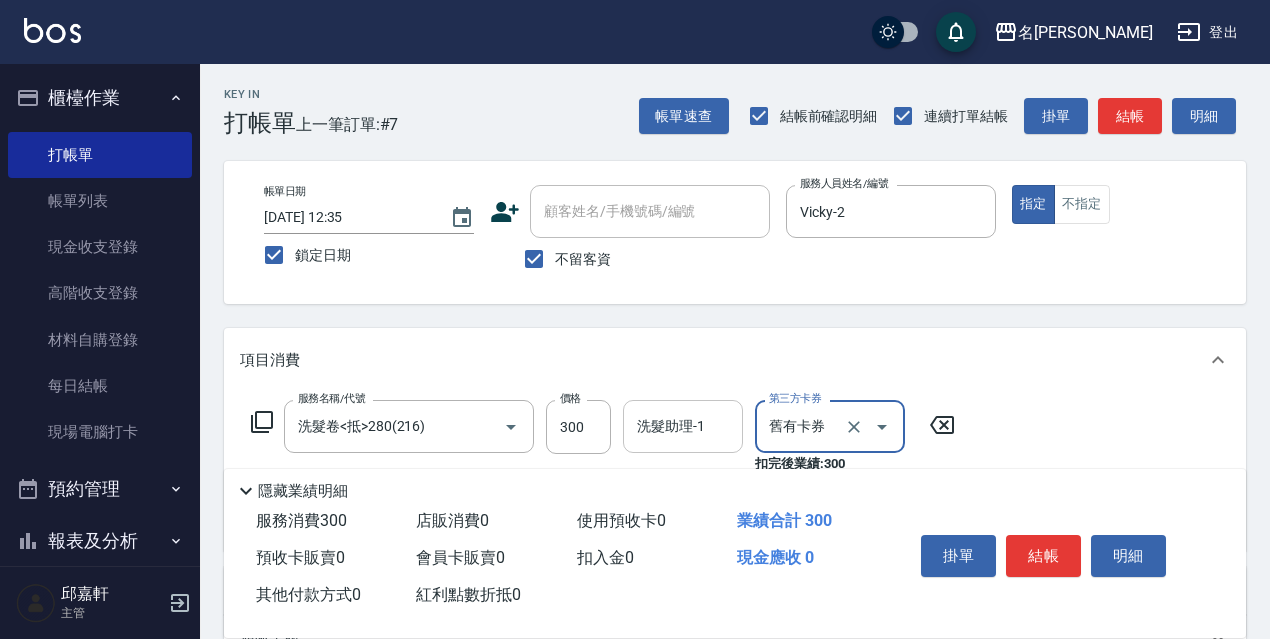 type on "舊有卡券" 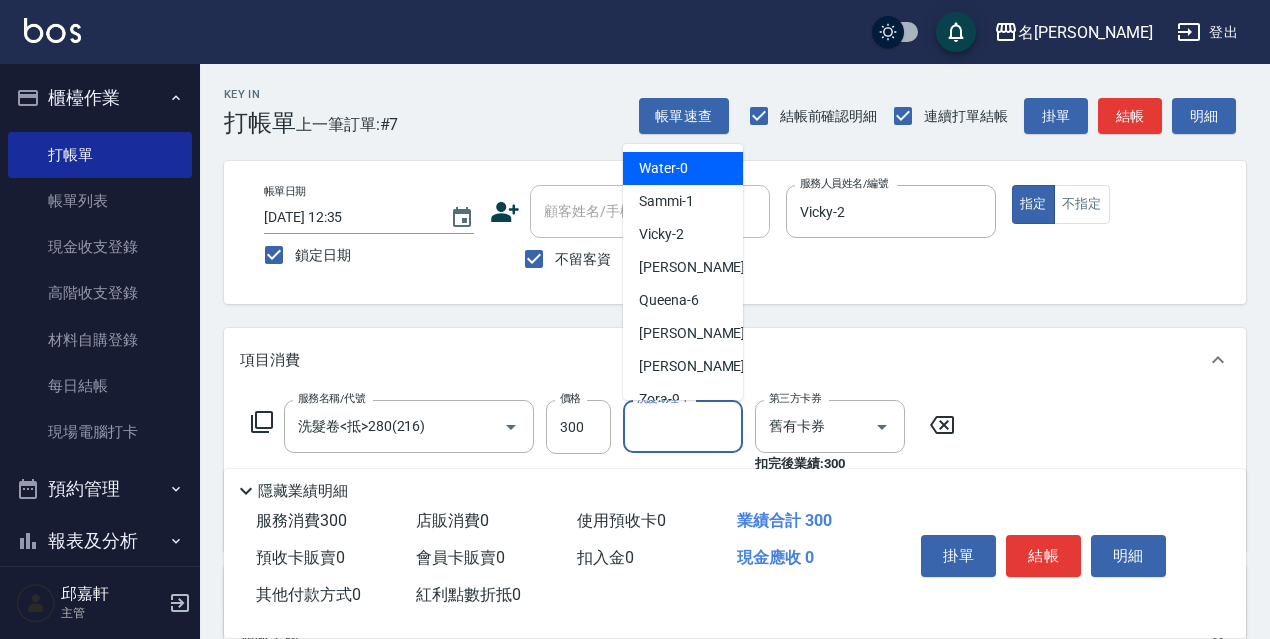 click on "洗髮助理-1" at bounding box center (683, 426) 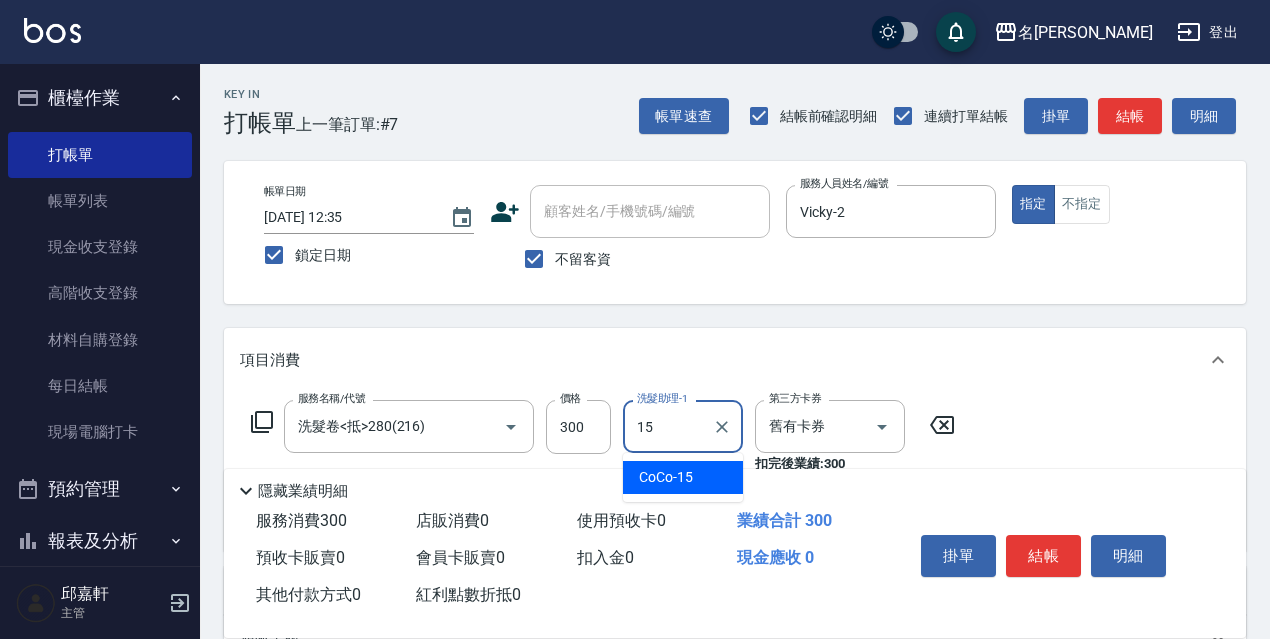 type on "CoCo-15" 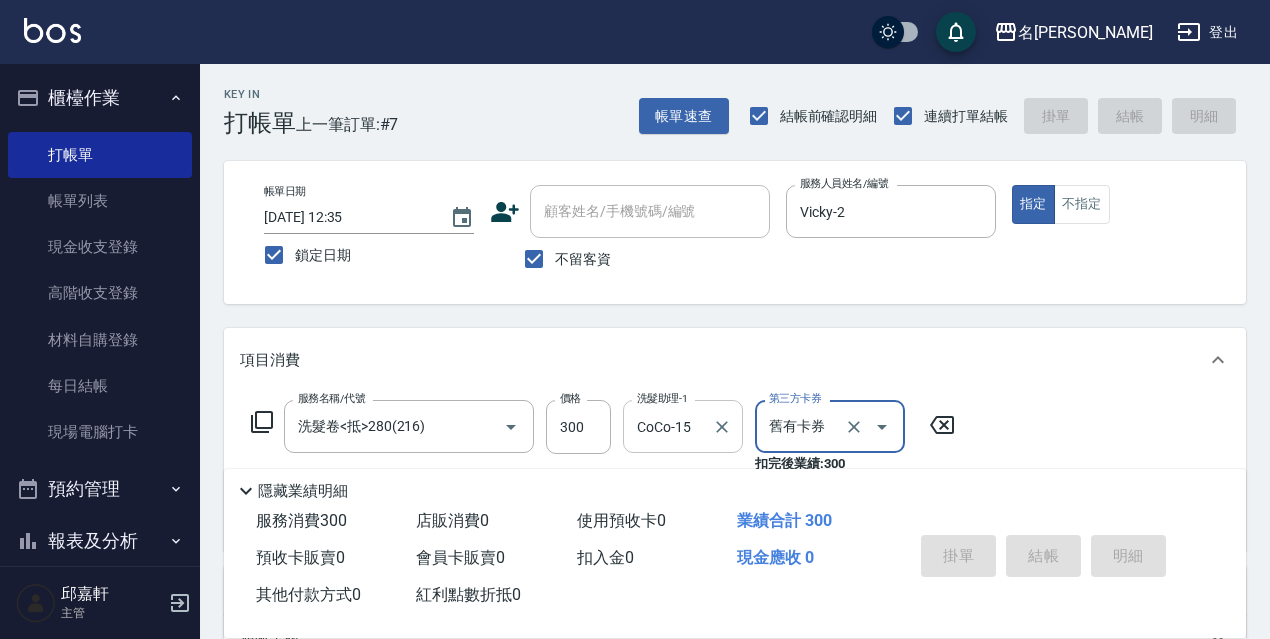type 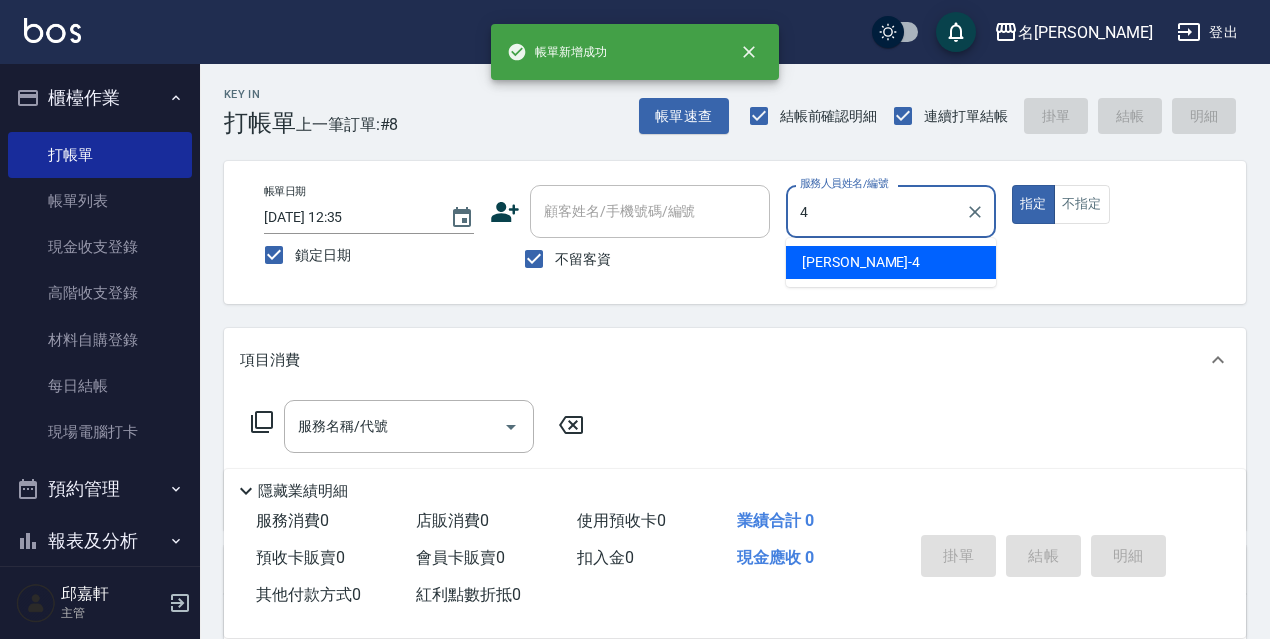 type on "小禎-4" 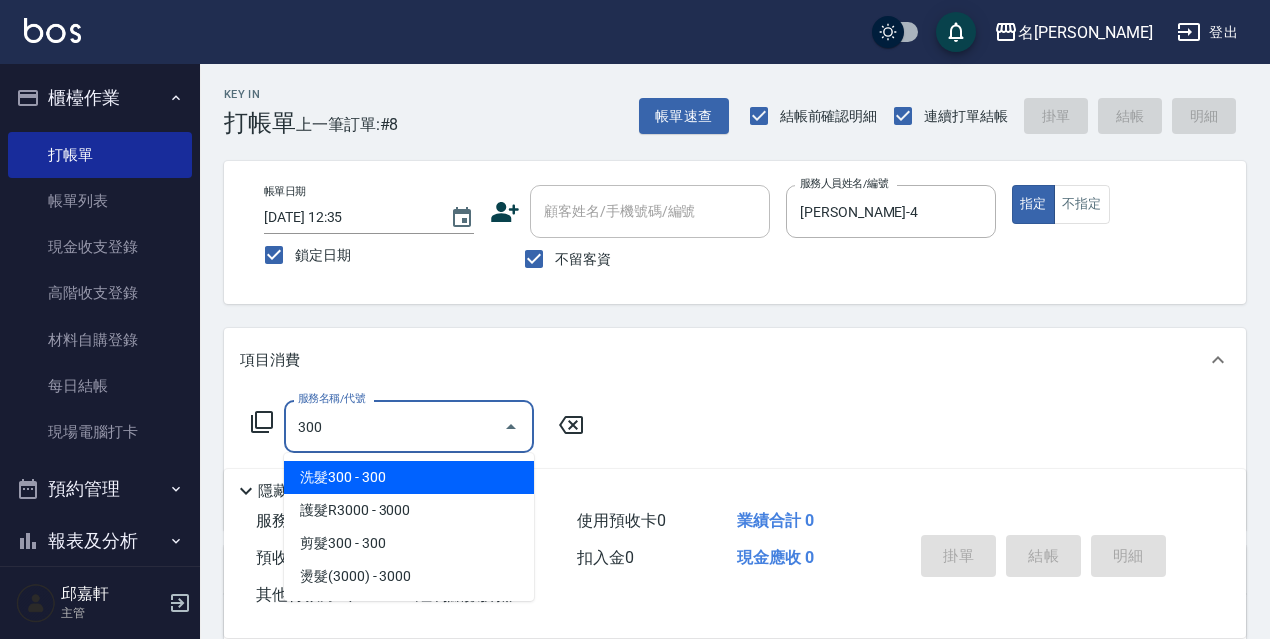 type on "洗髮300(300)" 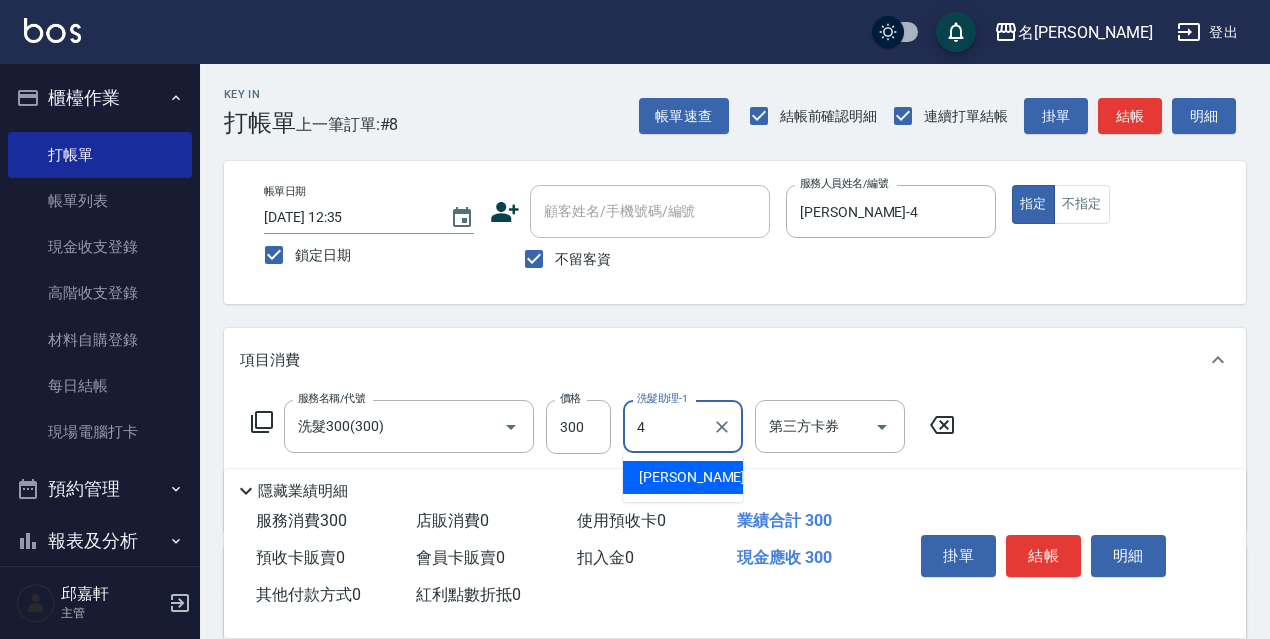 type on "小禎-4" 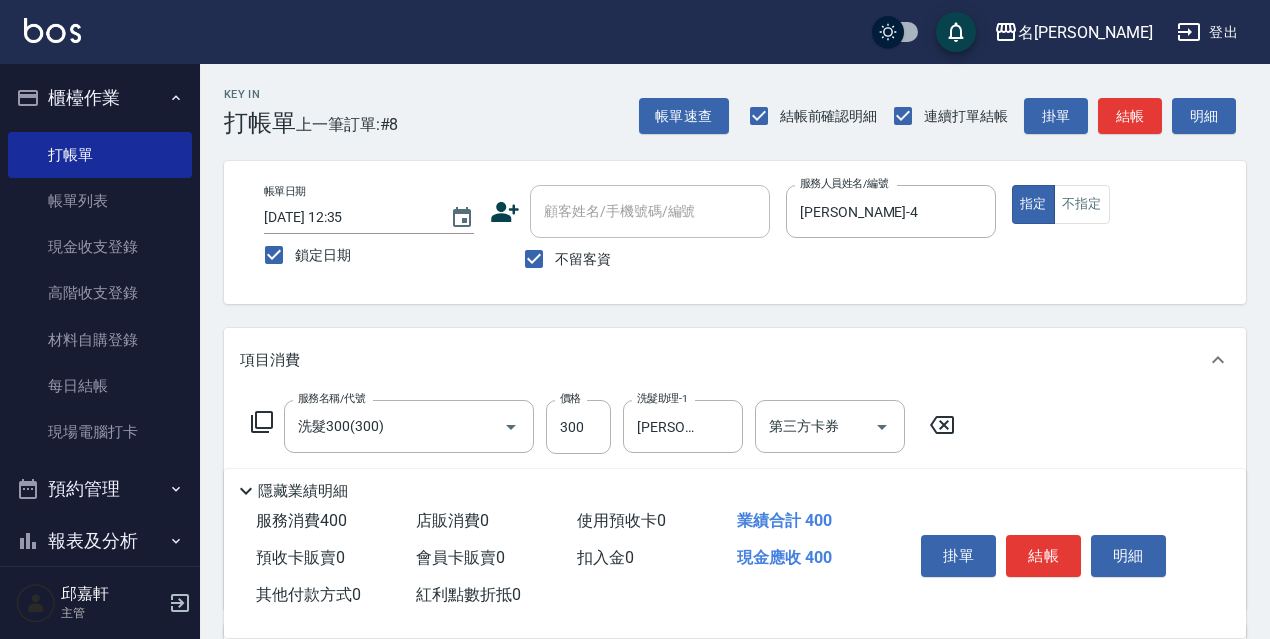 type on "電棒/夾直(803)" 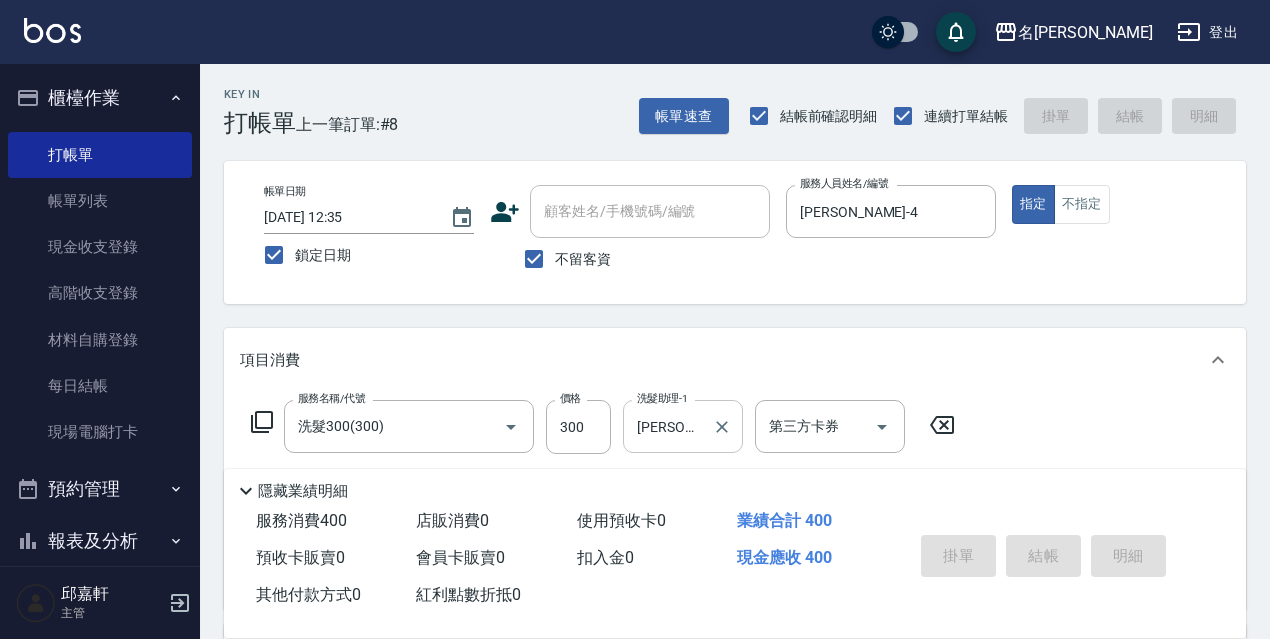 type 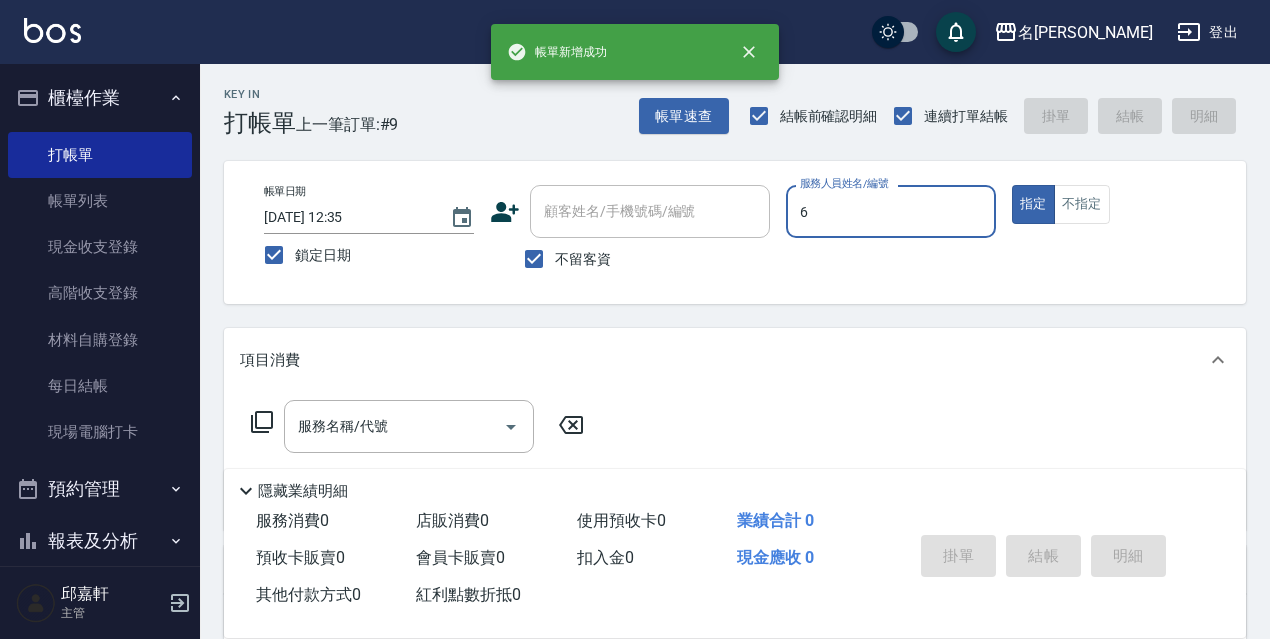 type on "Queena-6" 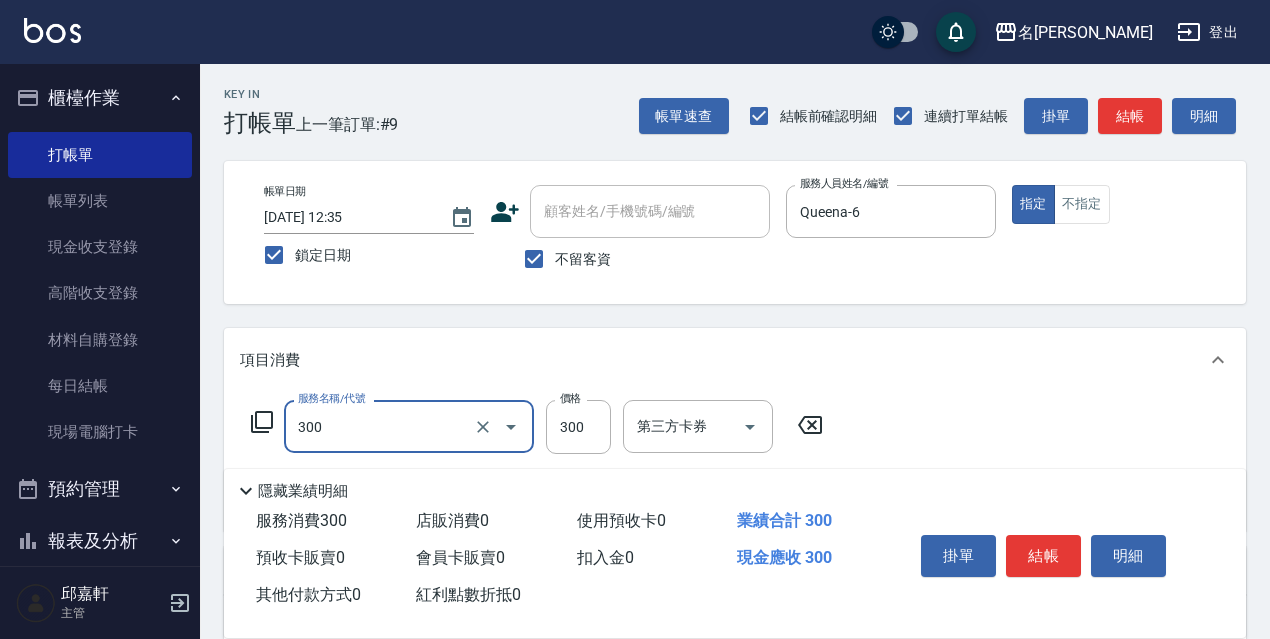 type on "洗髮300(300)" 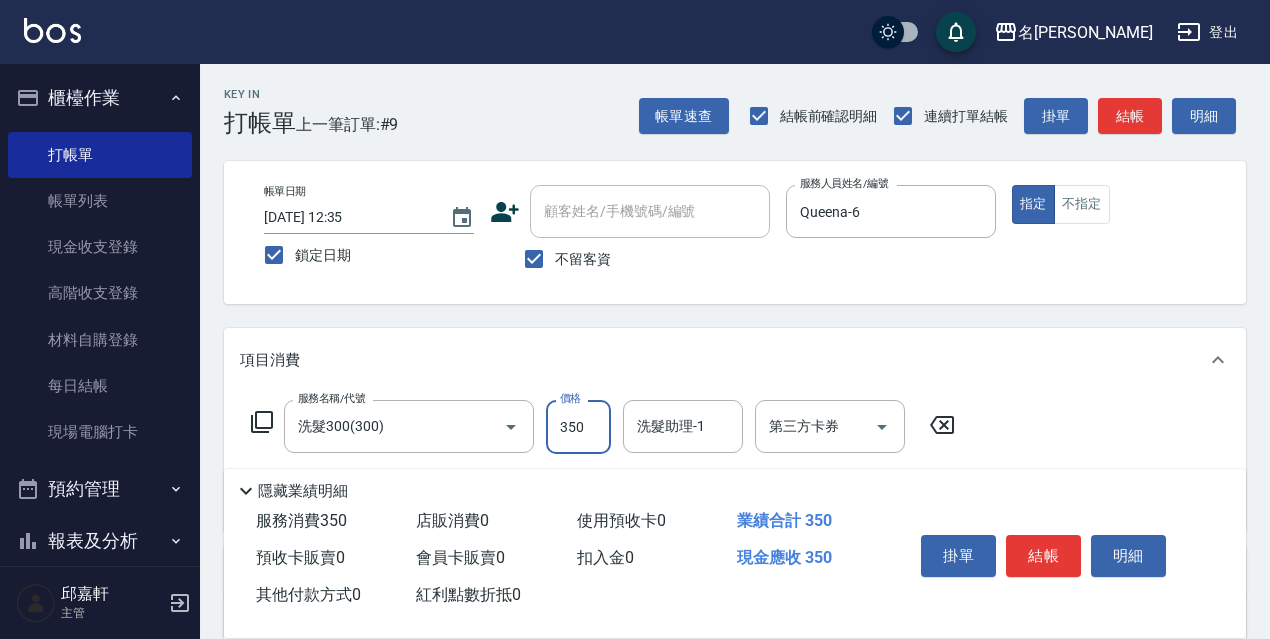 type on "350" 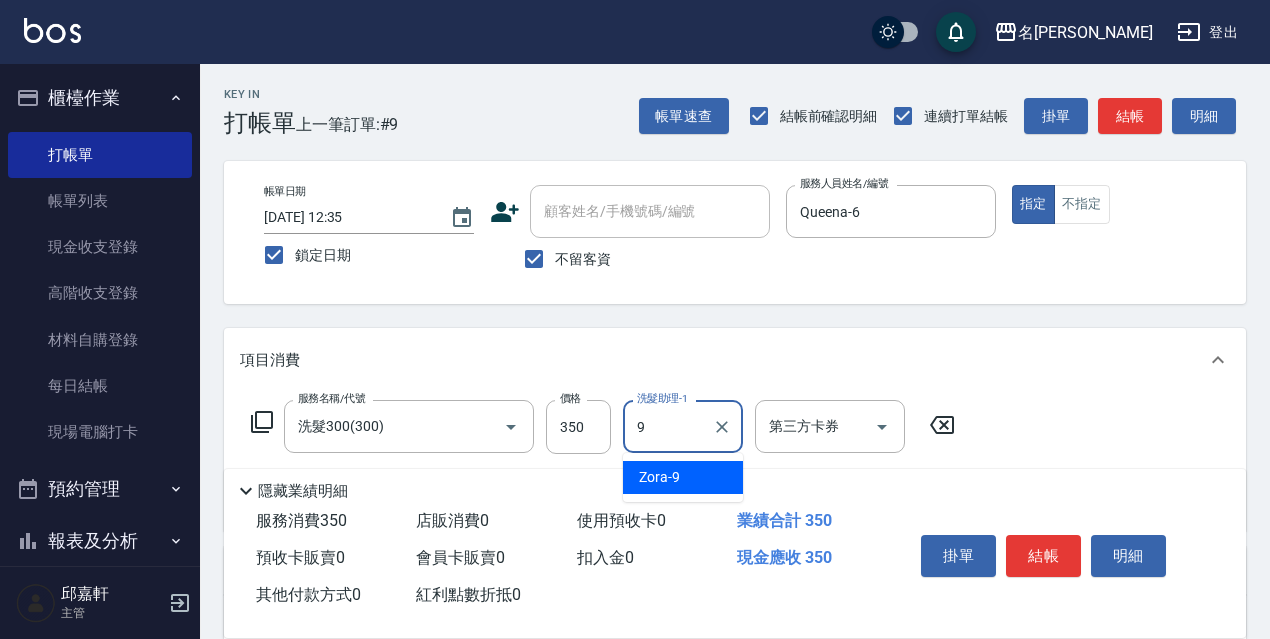 type on "Zora-9" 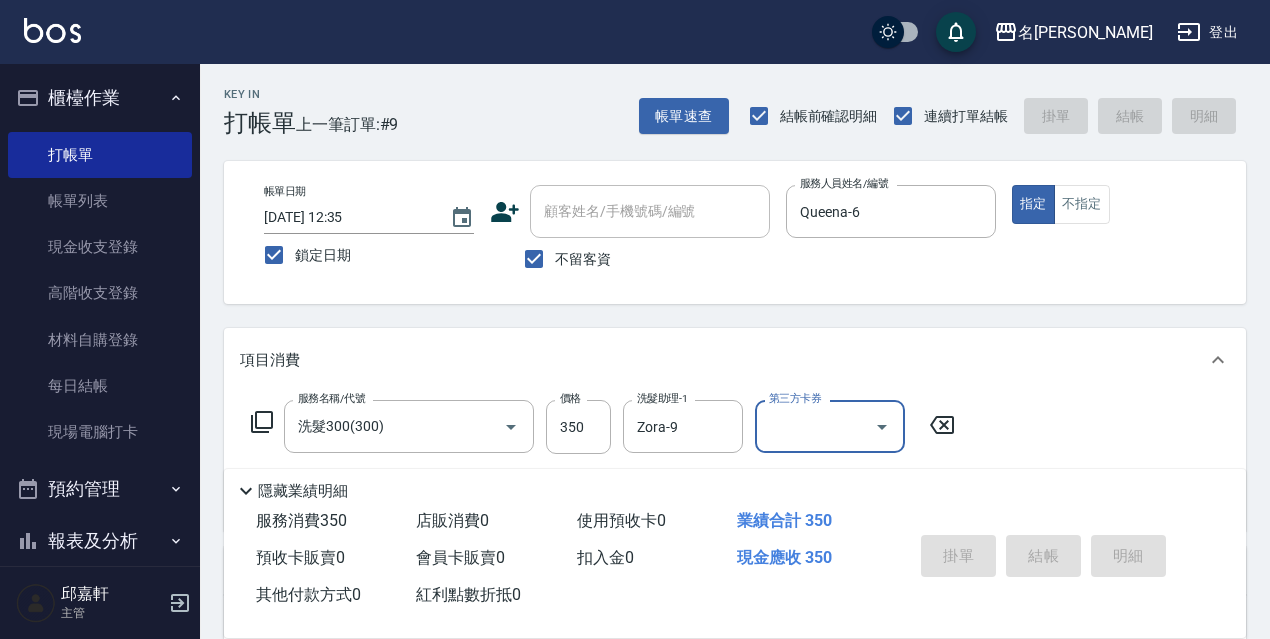 type 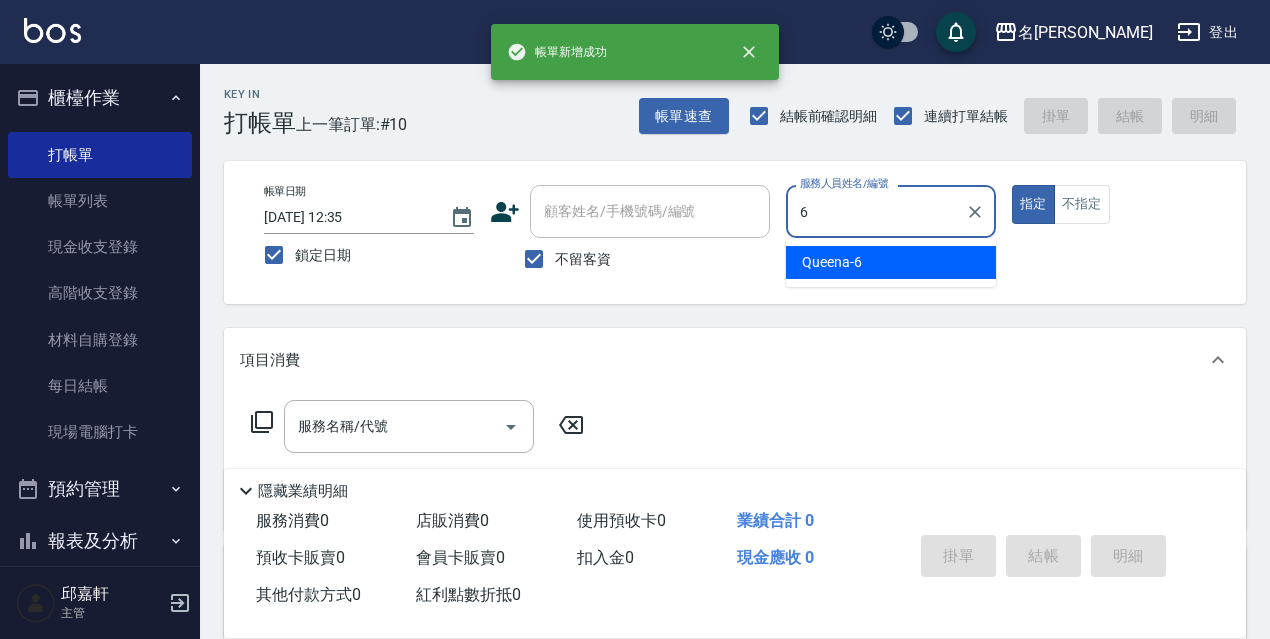 type on "Queena-6" 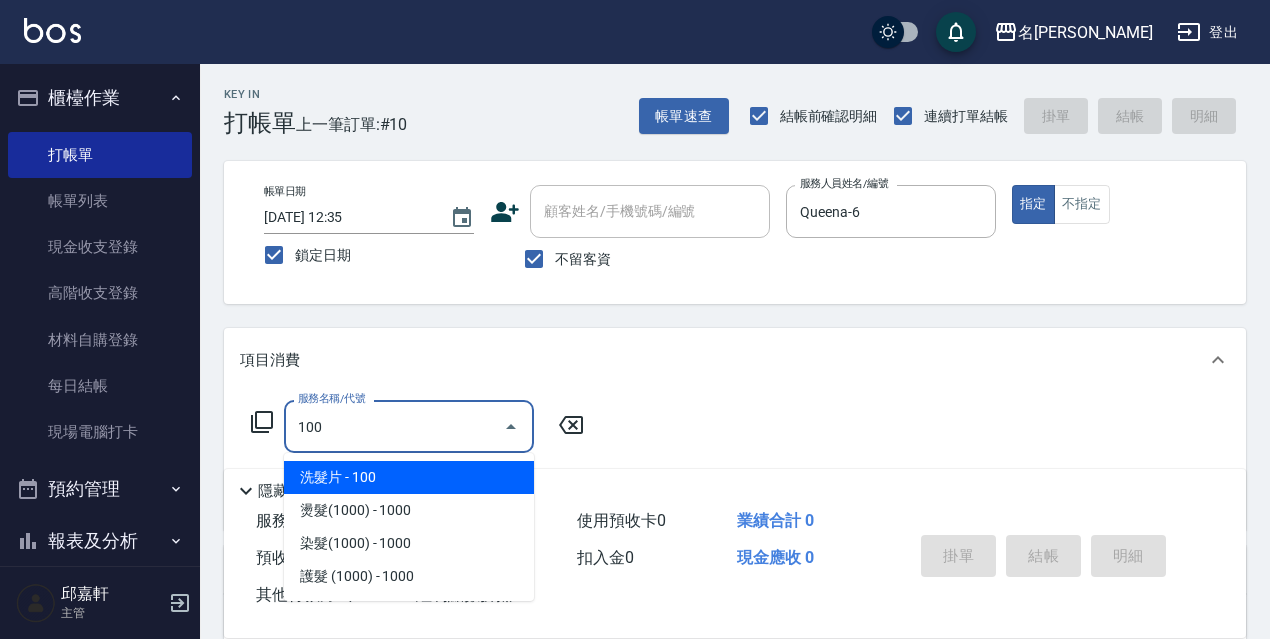 type on "洗髮片(100)" 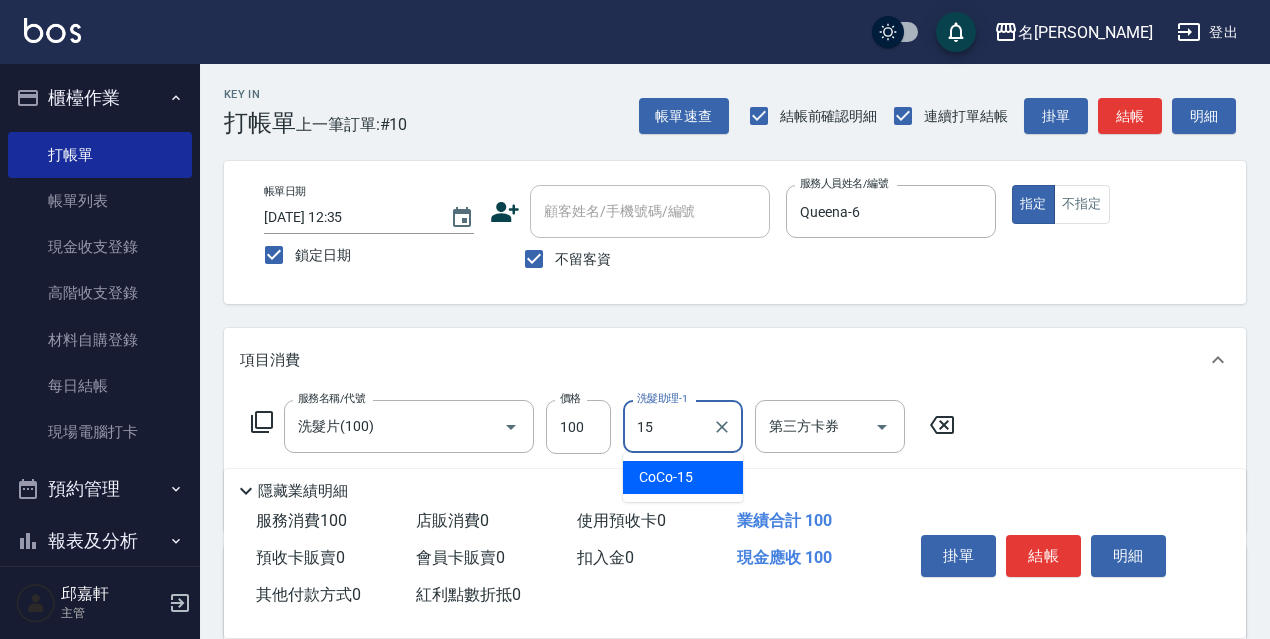 type on "CoCo-15" 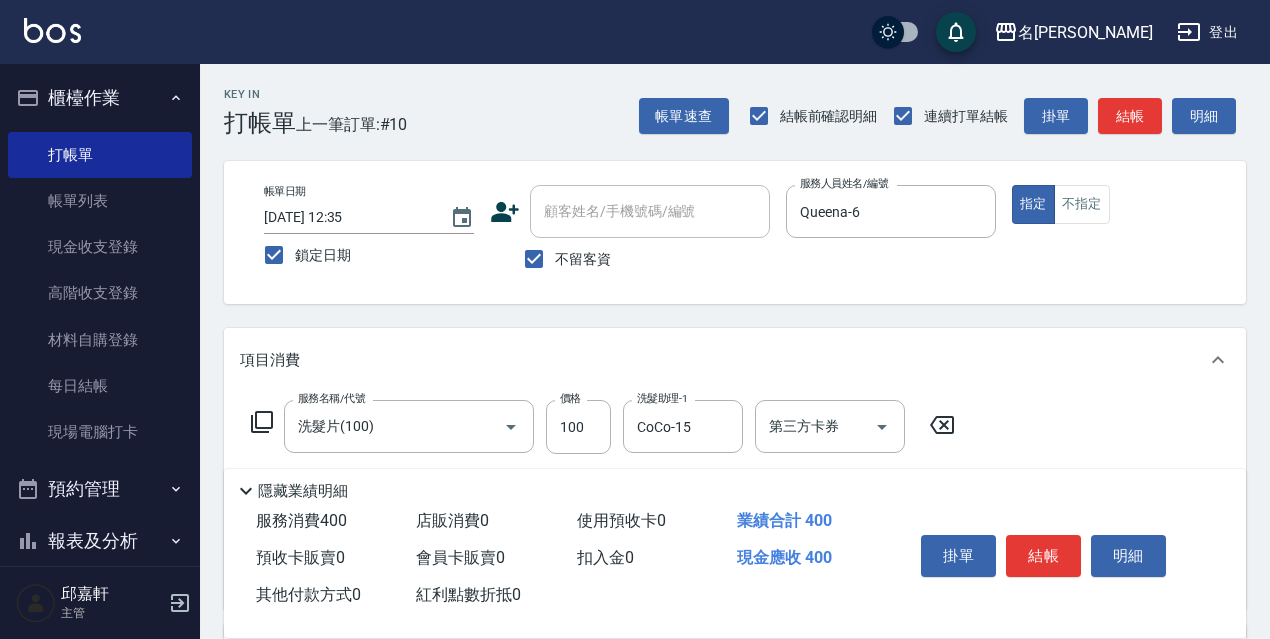 type on "剪髮300(303)" 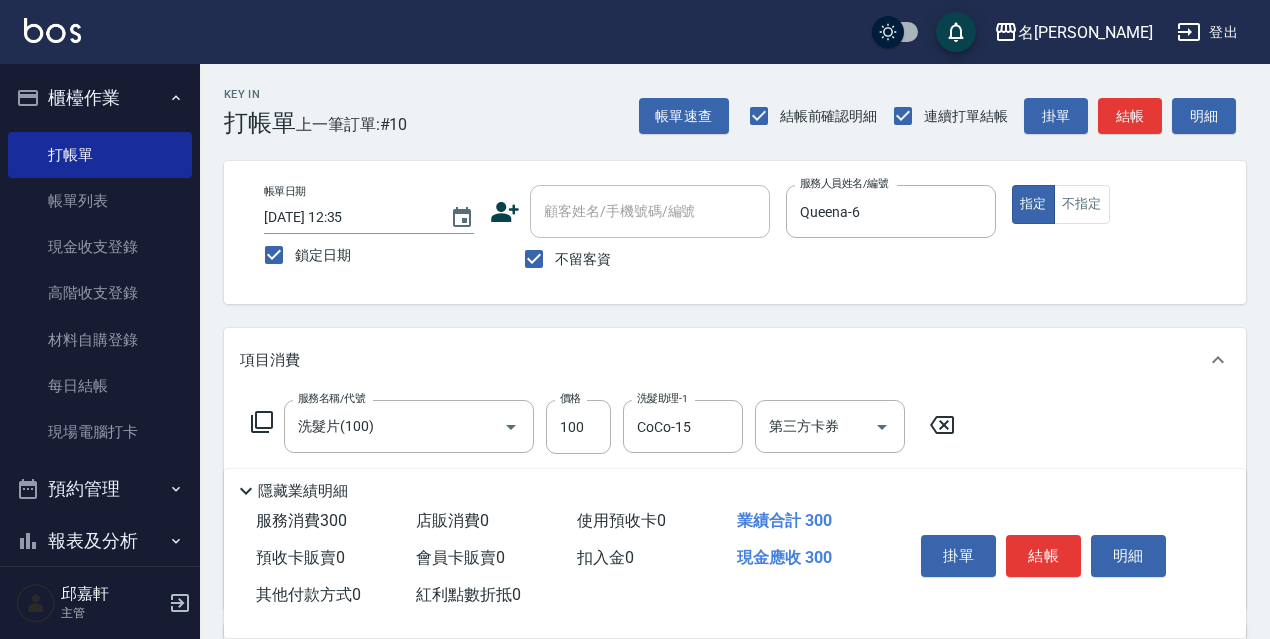 type on "200" 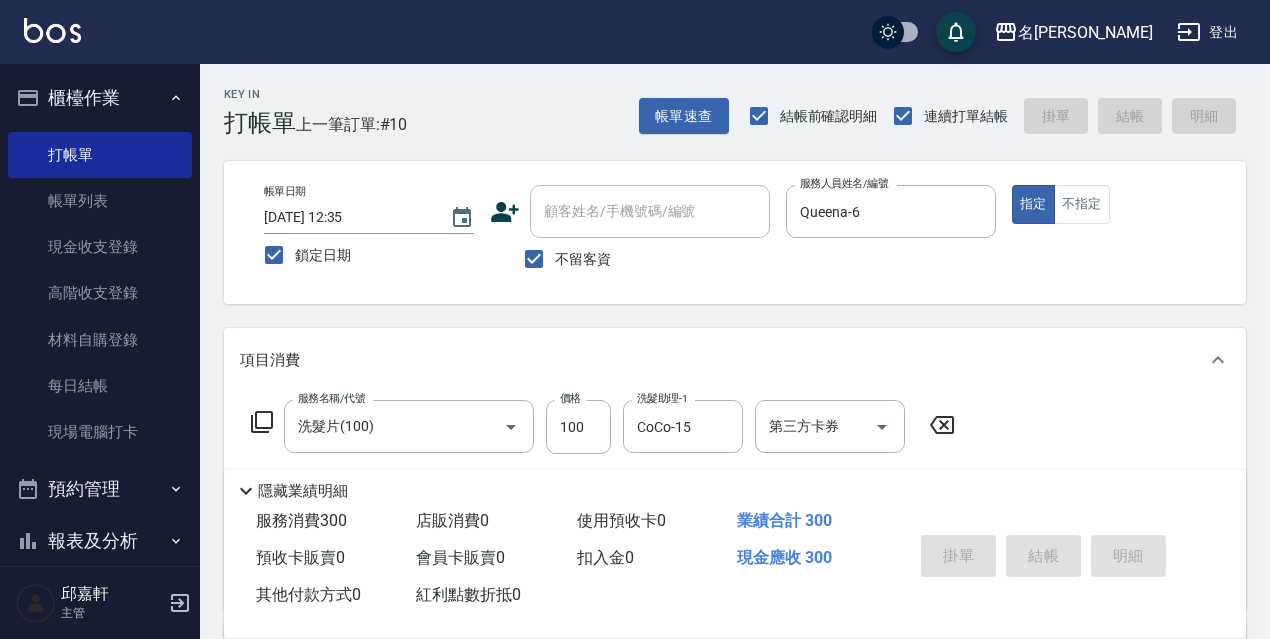 type 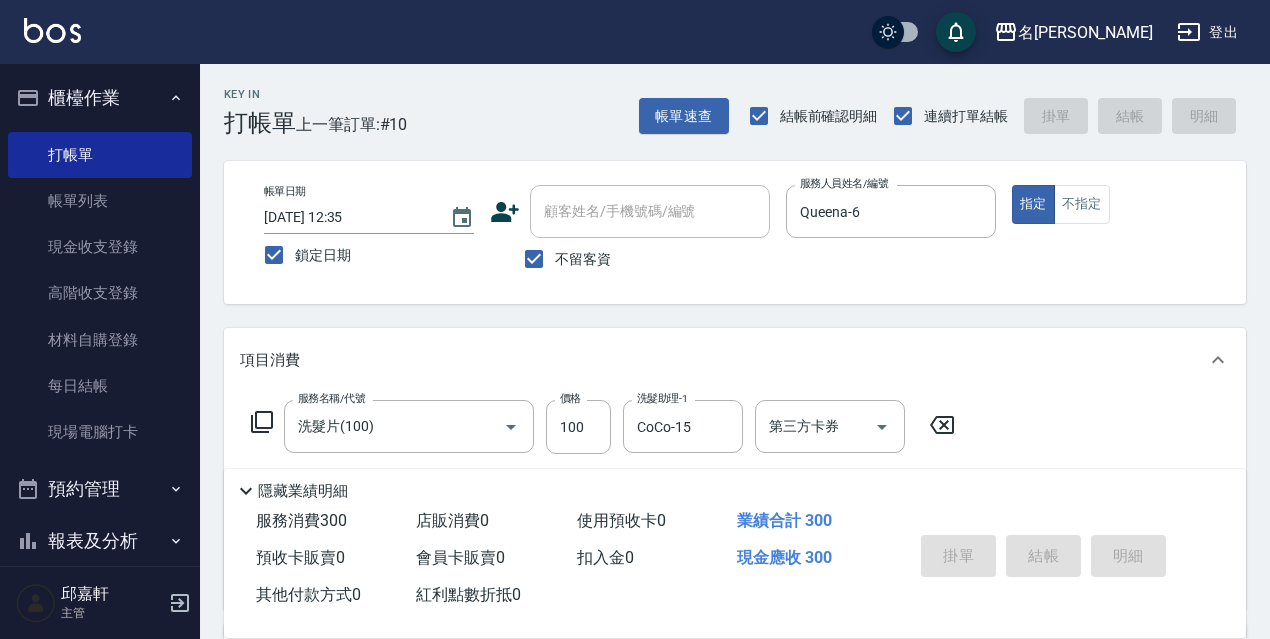 type 